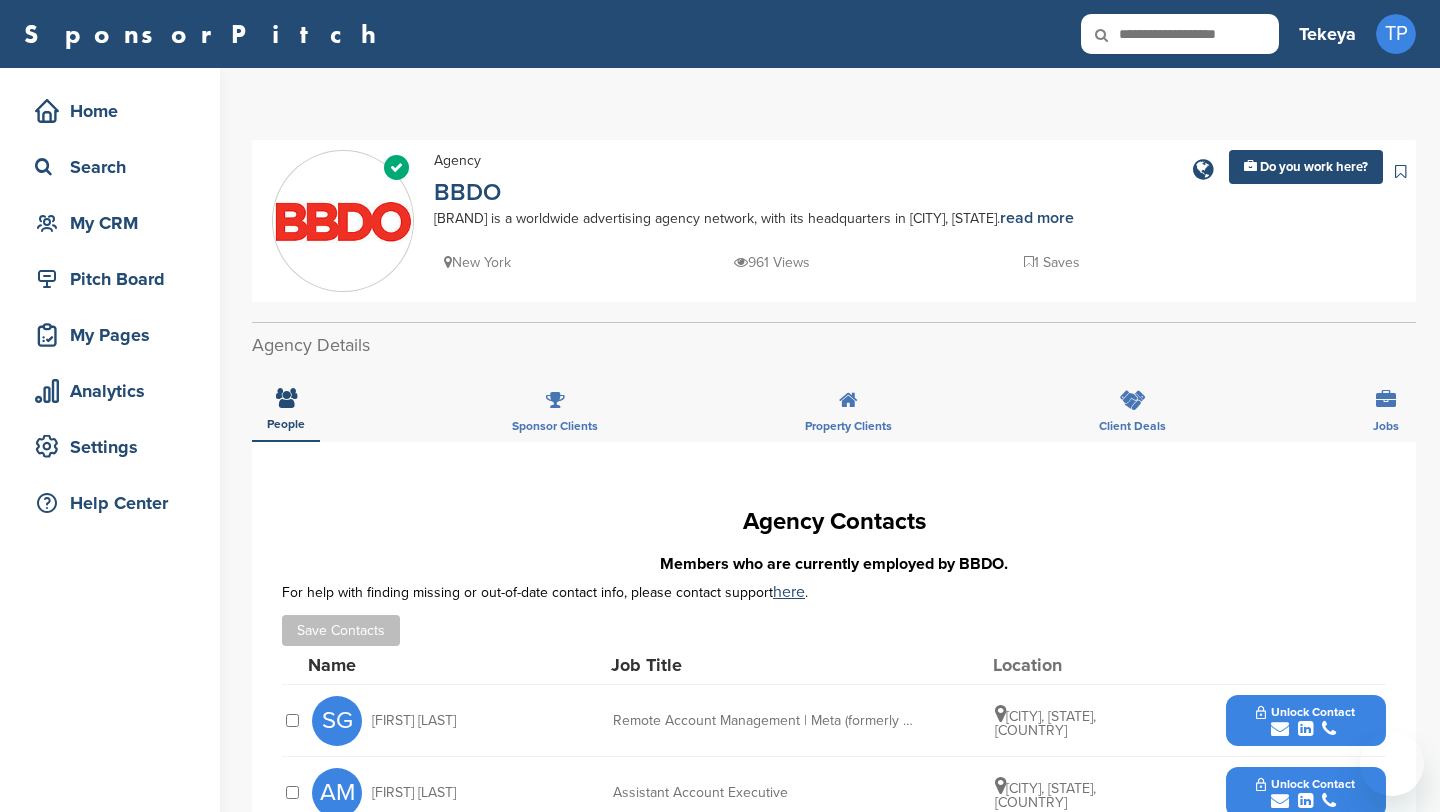 scroll, scrollTop: 348, scrollLeft: 0, axis: vertical 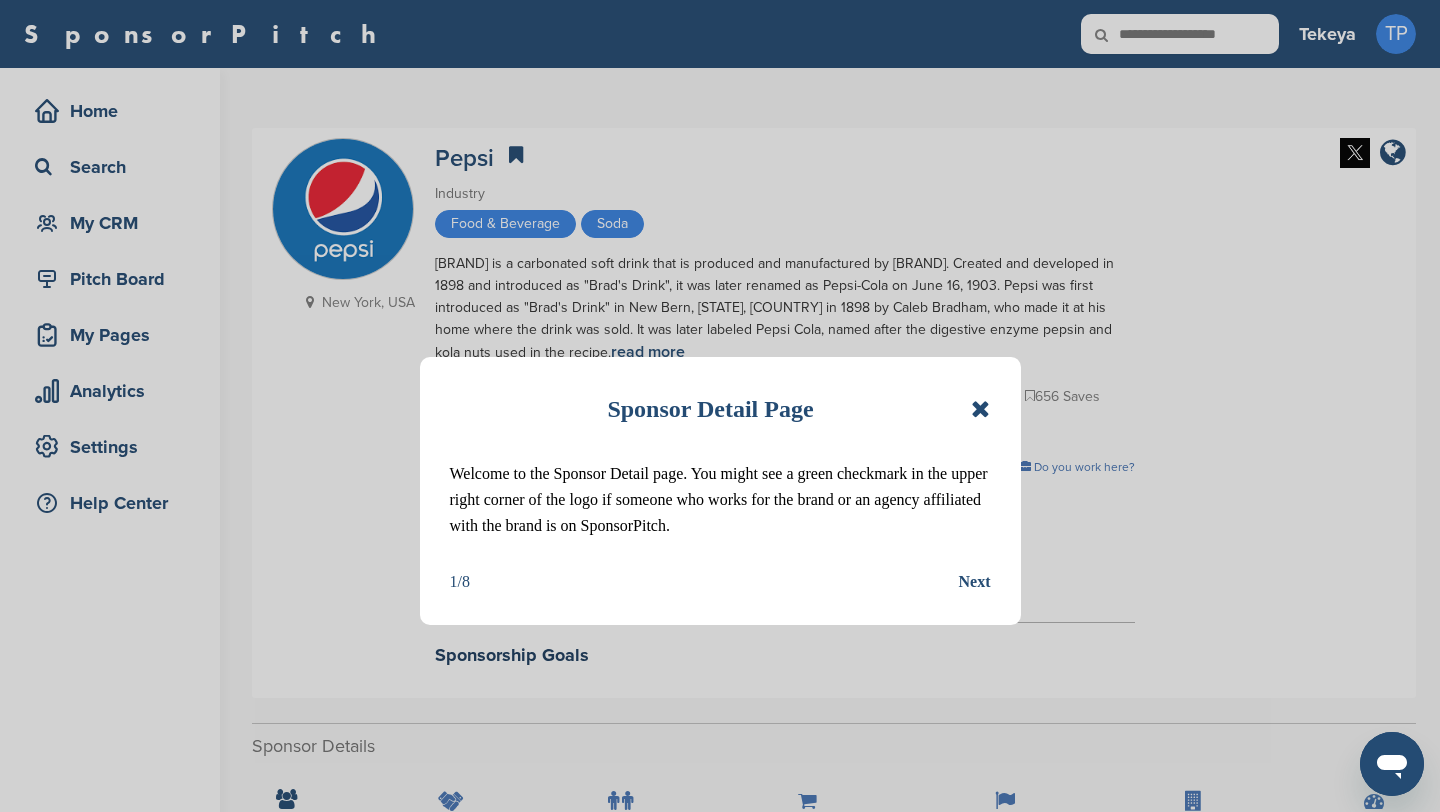 click at bounding box center [980, 409] 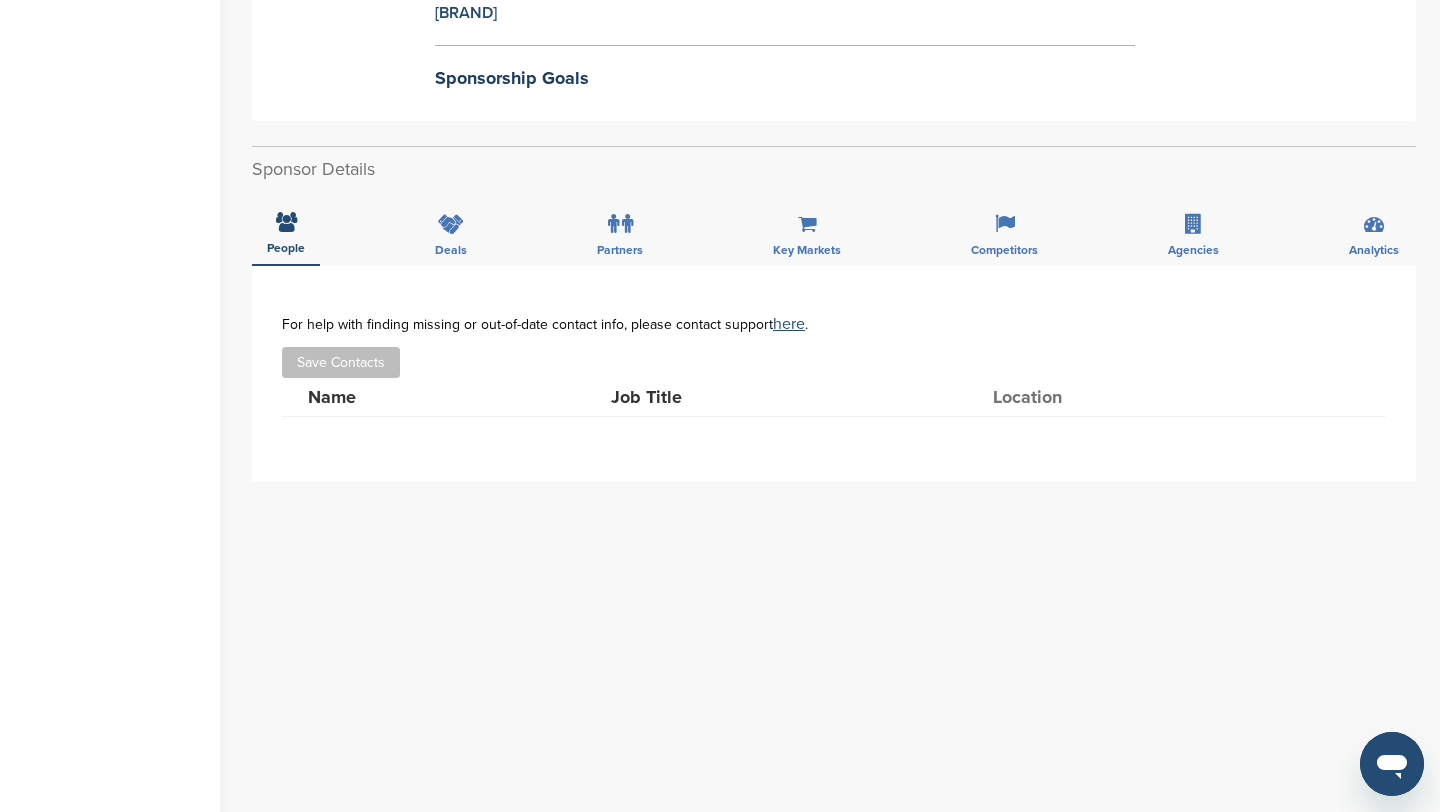 scroll, scrollTop: 633, scrollLeft: 0, axis: vertical 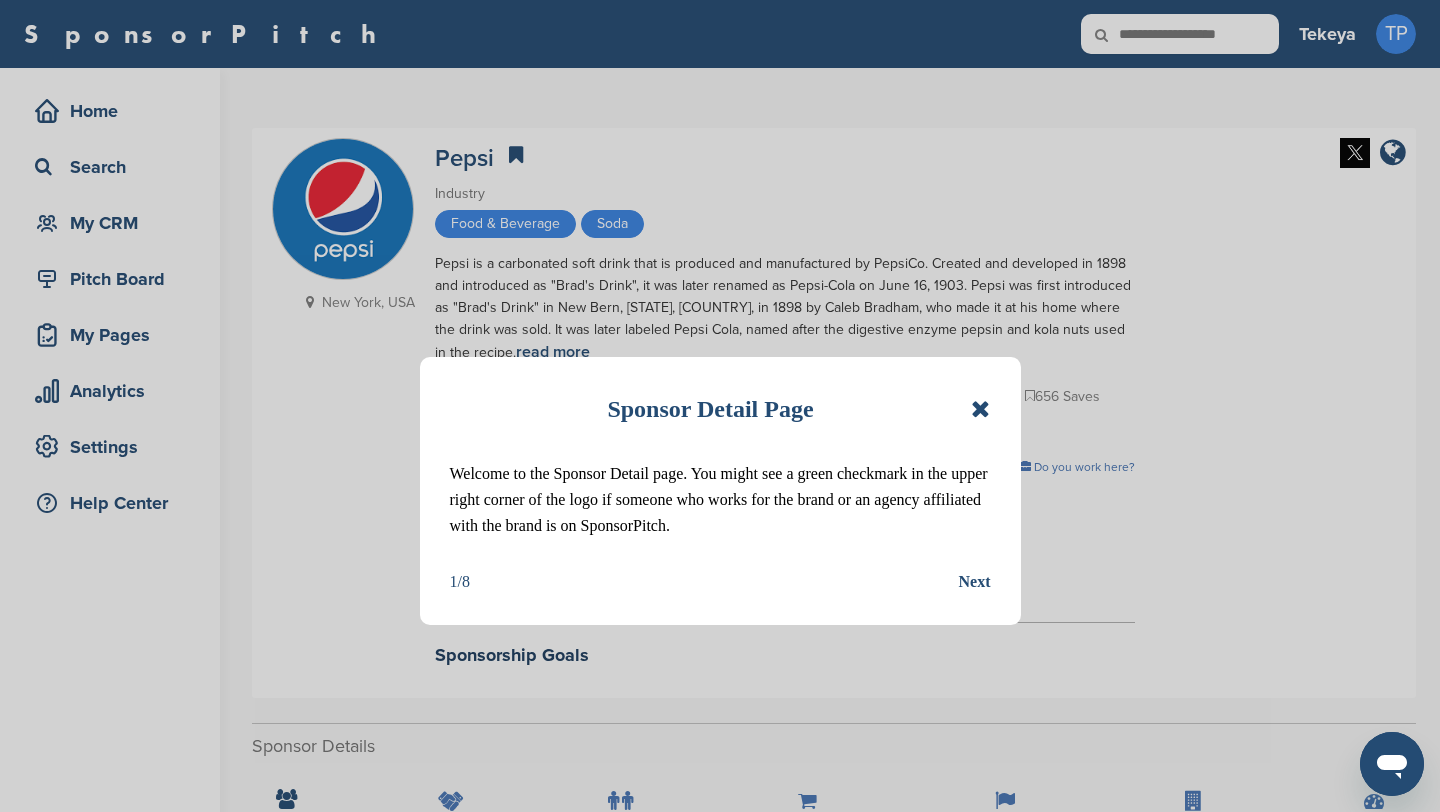 click on "Next" at bounding box center [975, 582] 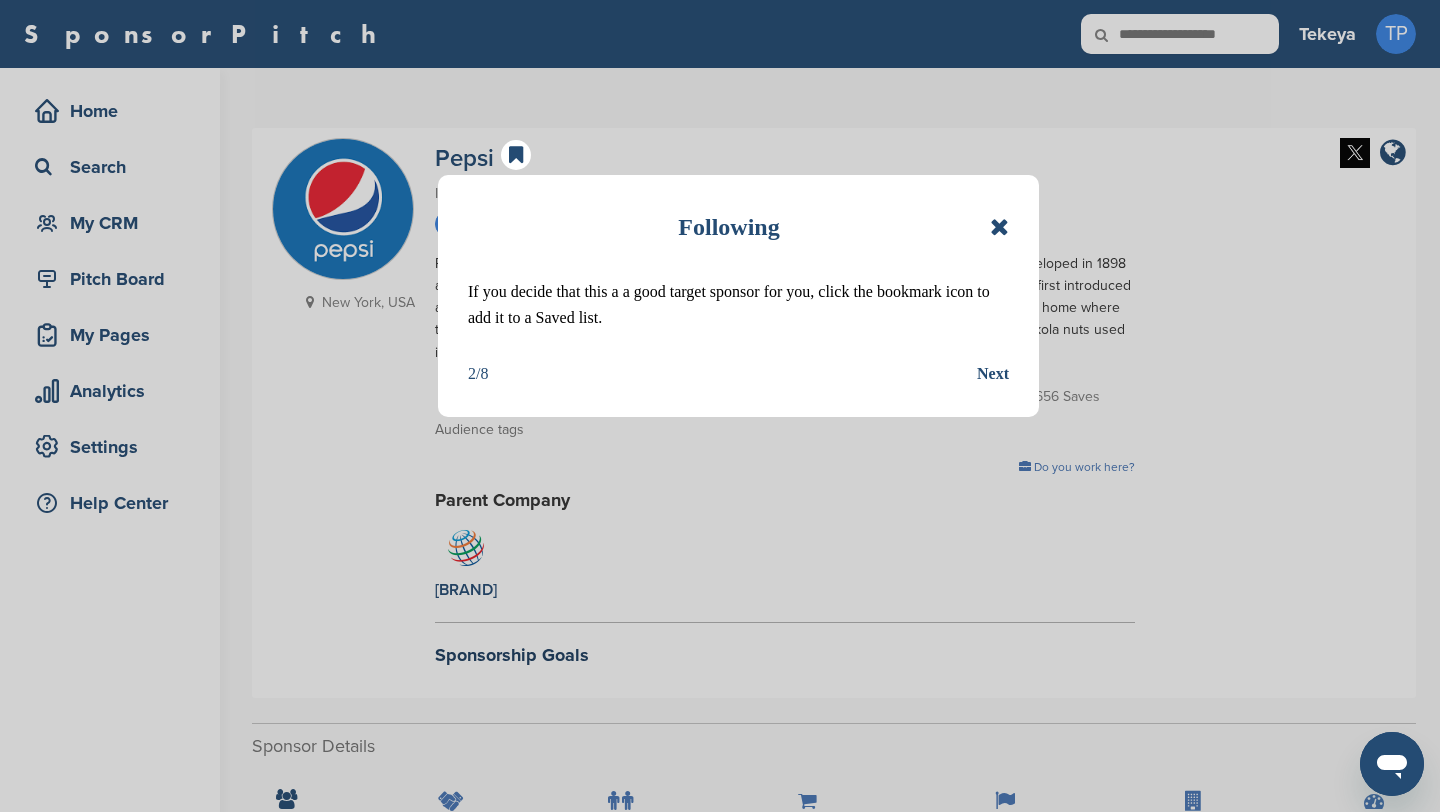 click on "Next" at bounding box center [993, 374] 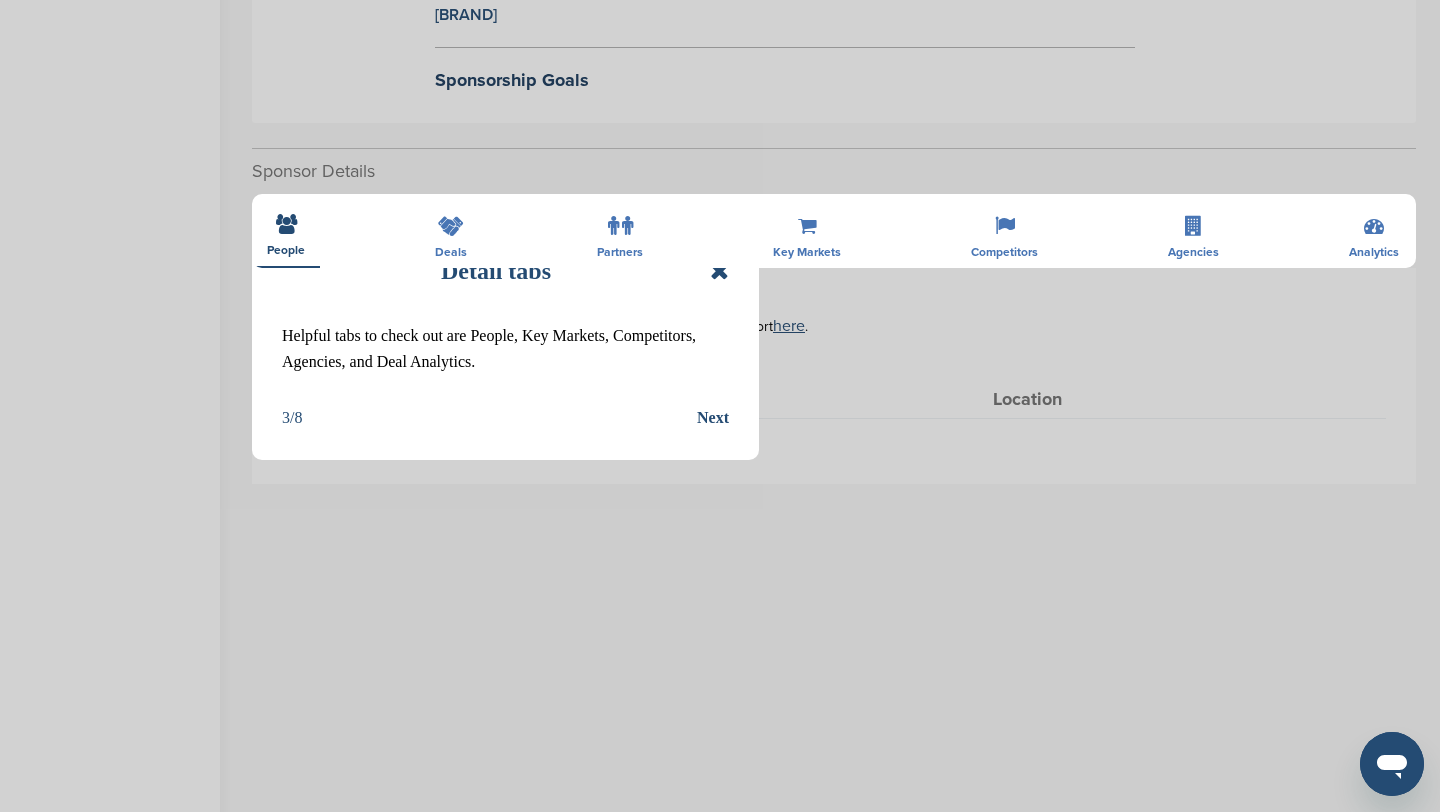 scroll, scrollTop: 646, scrollLeft: 0, axis: vertical 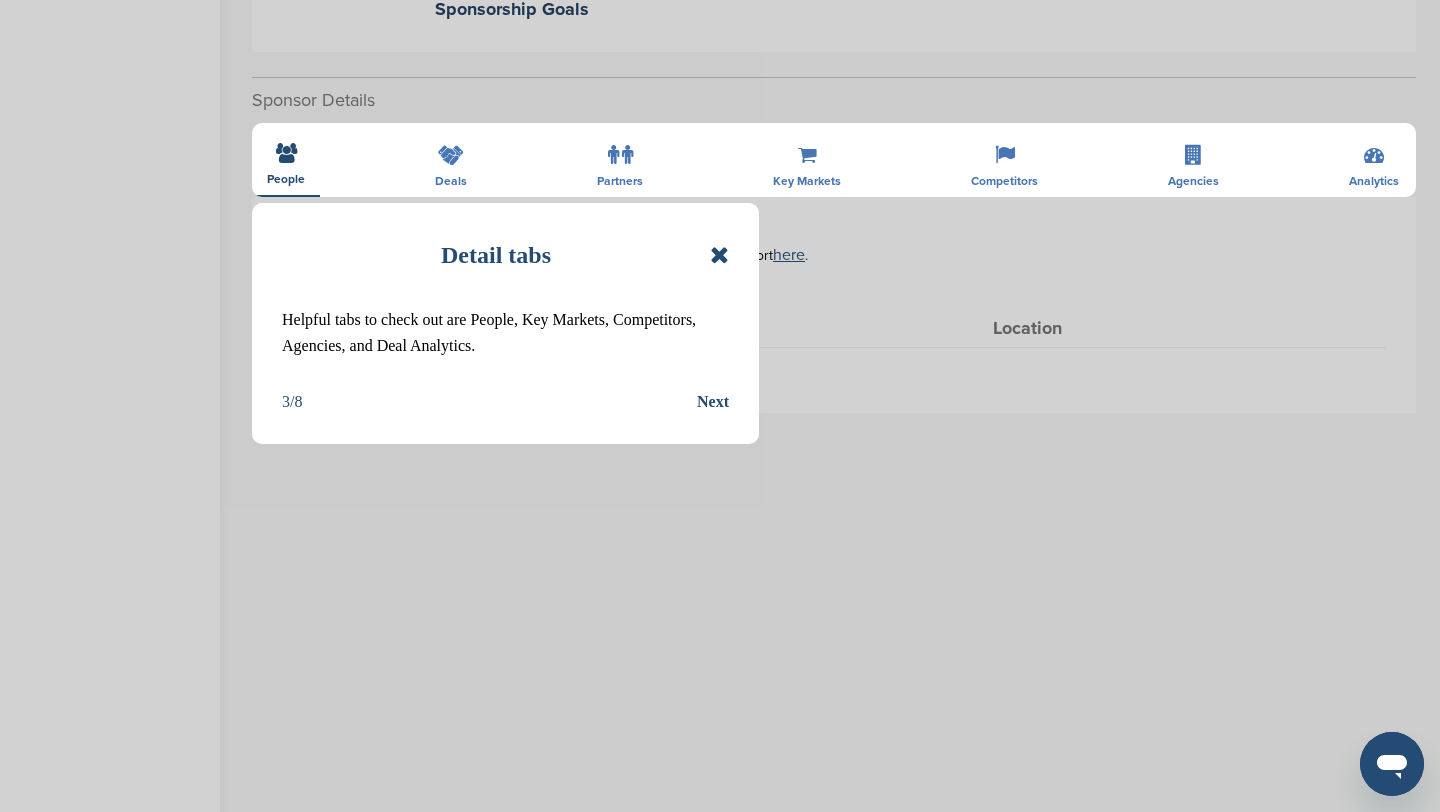 click on "Detail tabs
Helpful tabs to check out are People, Key Markets, Competitors, Agencies, and Deal Analytics.
3/8
Next" at bounding box center (505, 324) 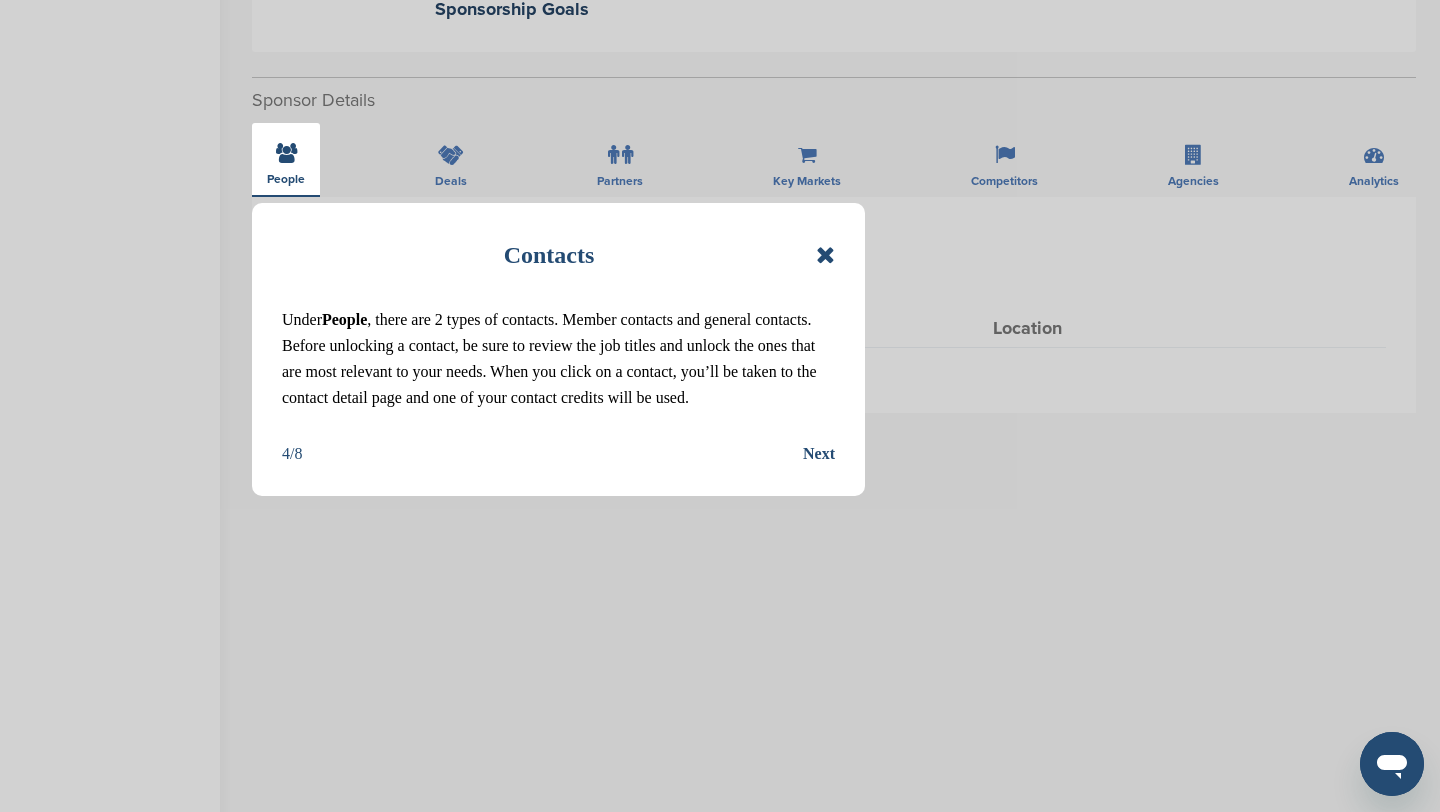 click on "Next" at bounding box center [819, 454] 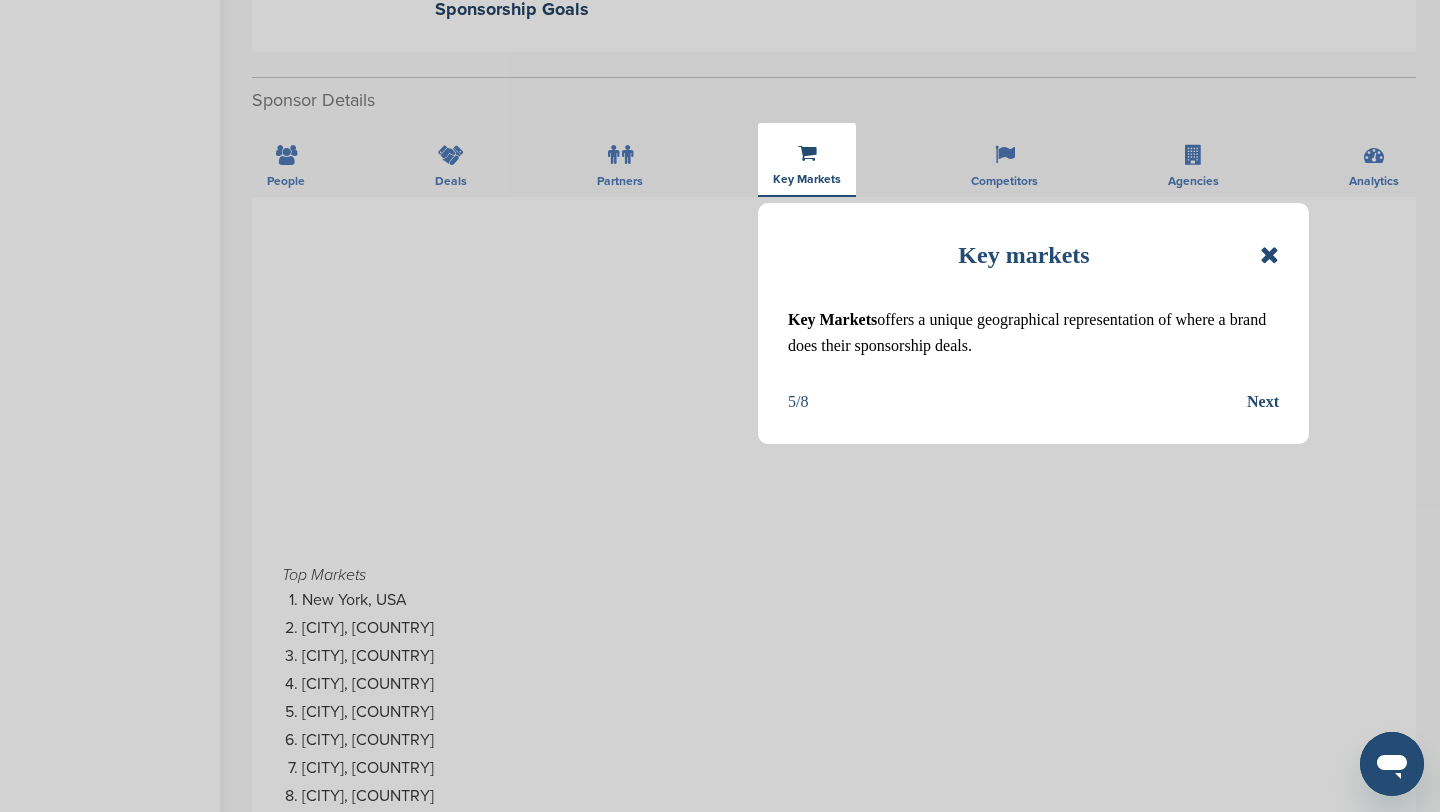 click at bounding box center [1269, 255] 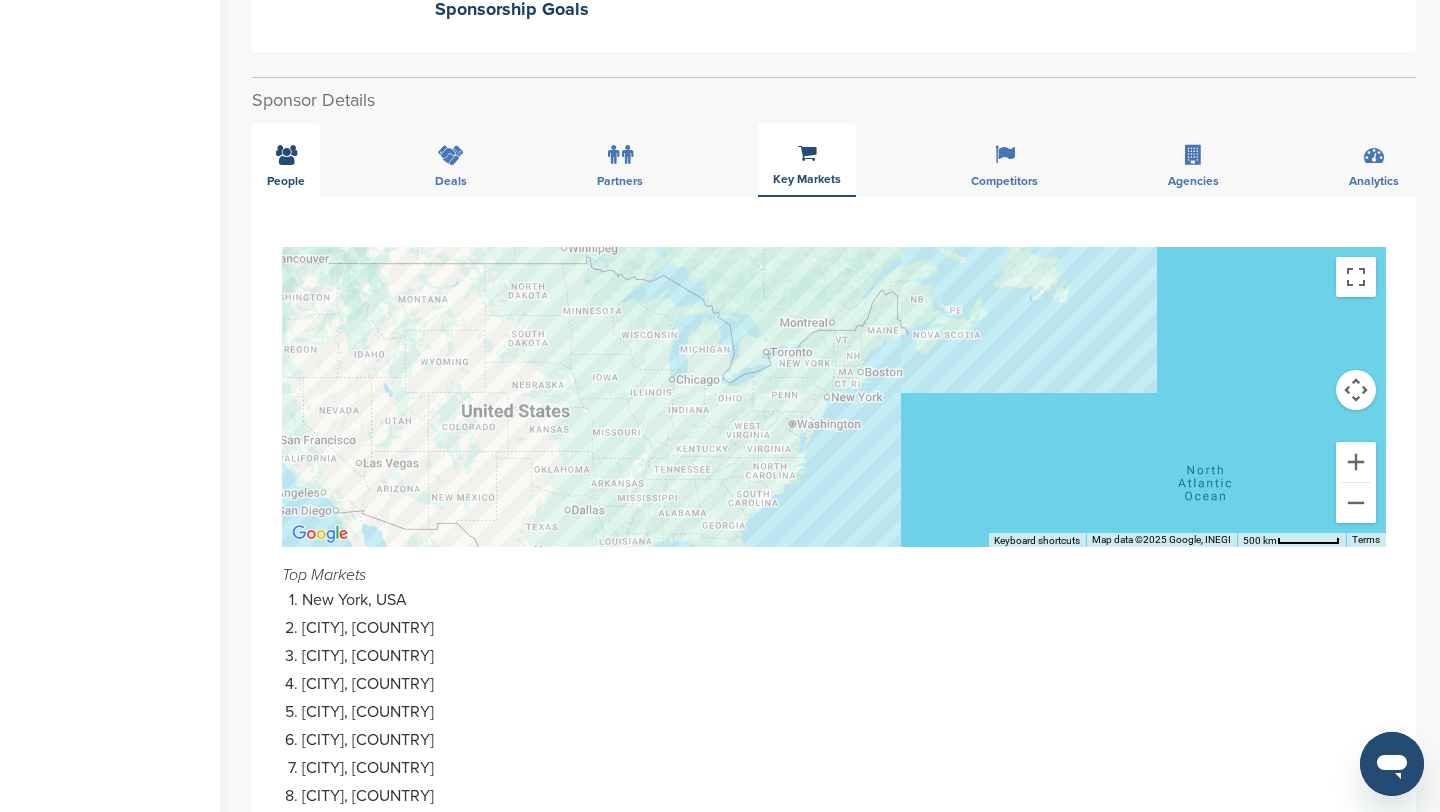 click at bounding box center [286, 155] 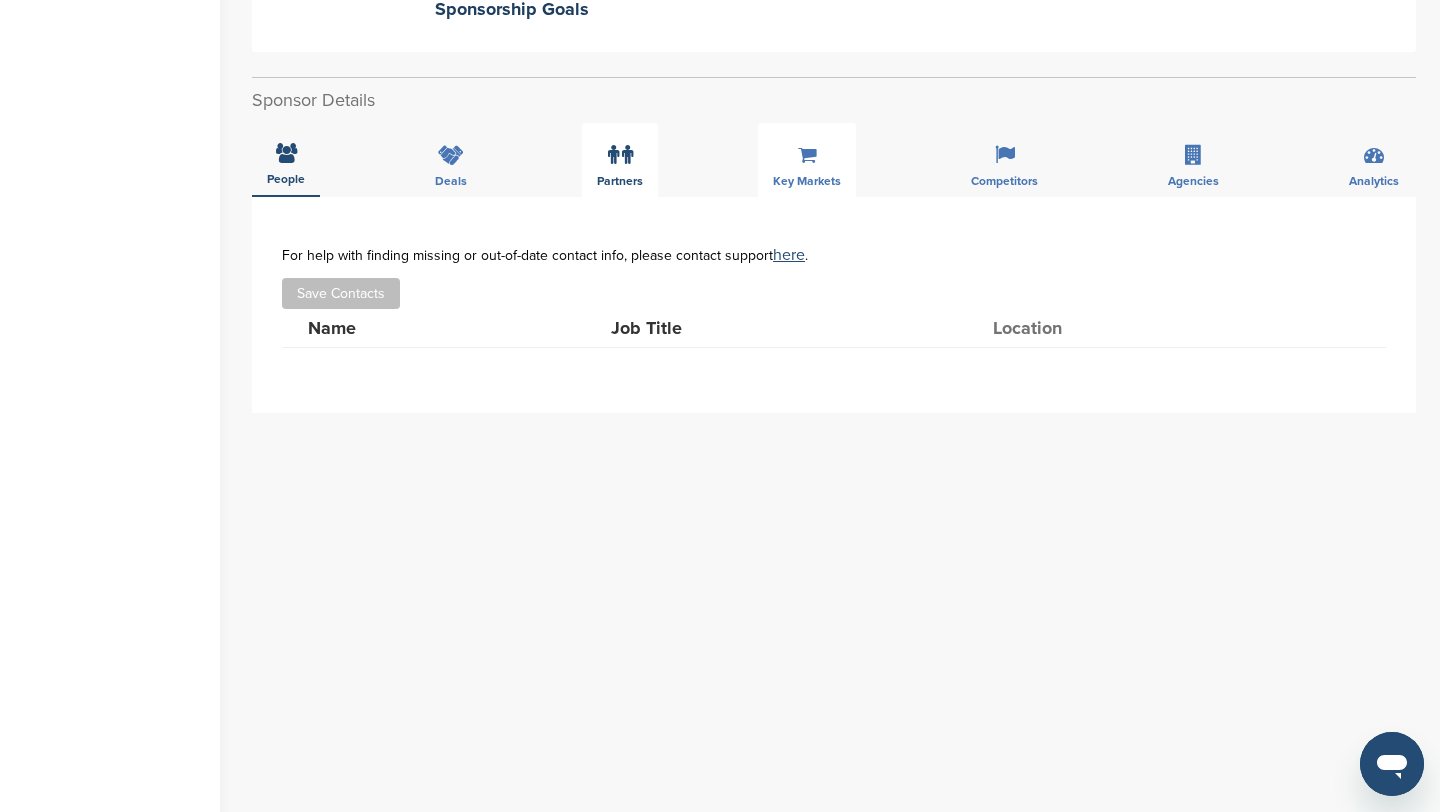 click on "Partners" at bounding box center [620, 160] 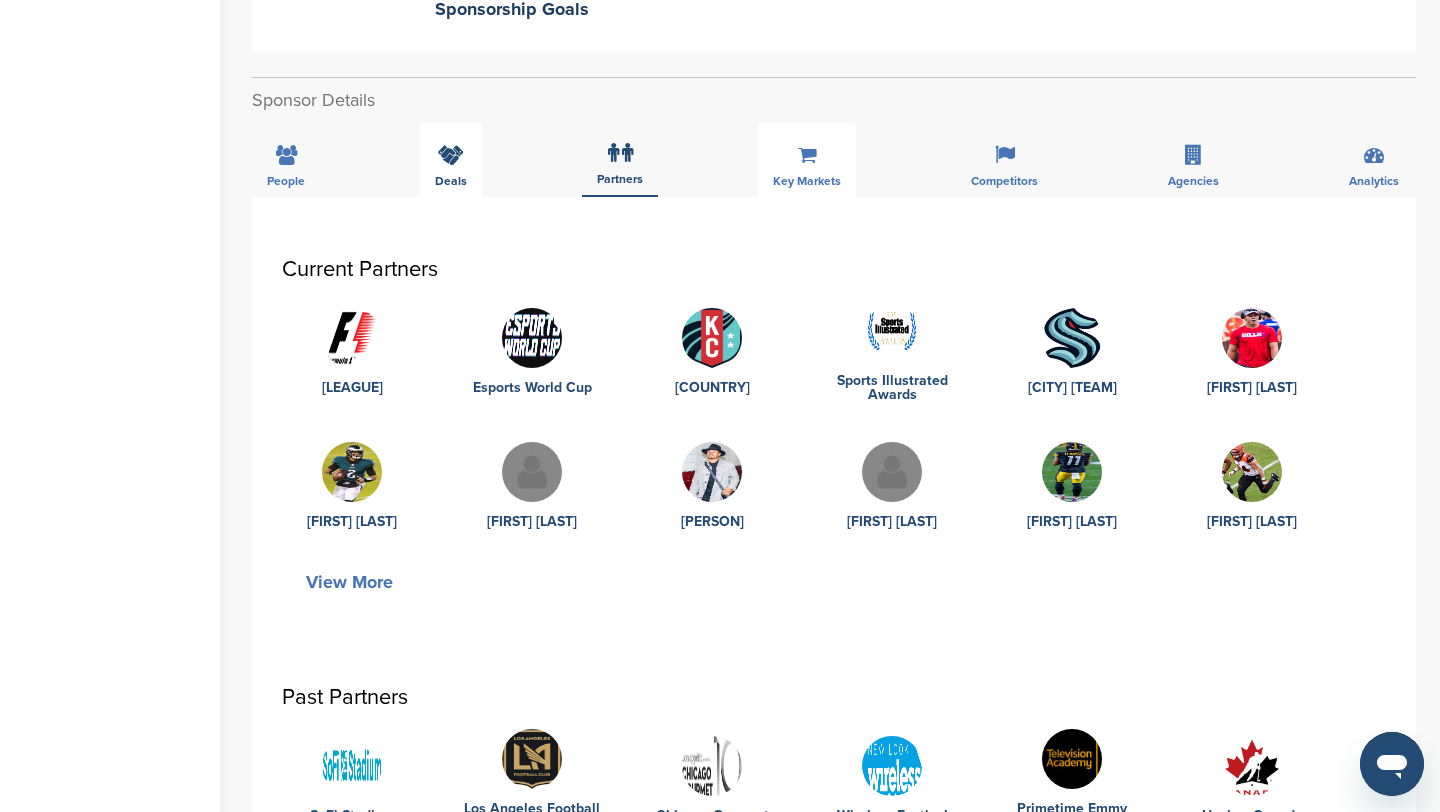 click at bounding box center (451, 155) 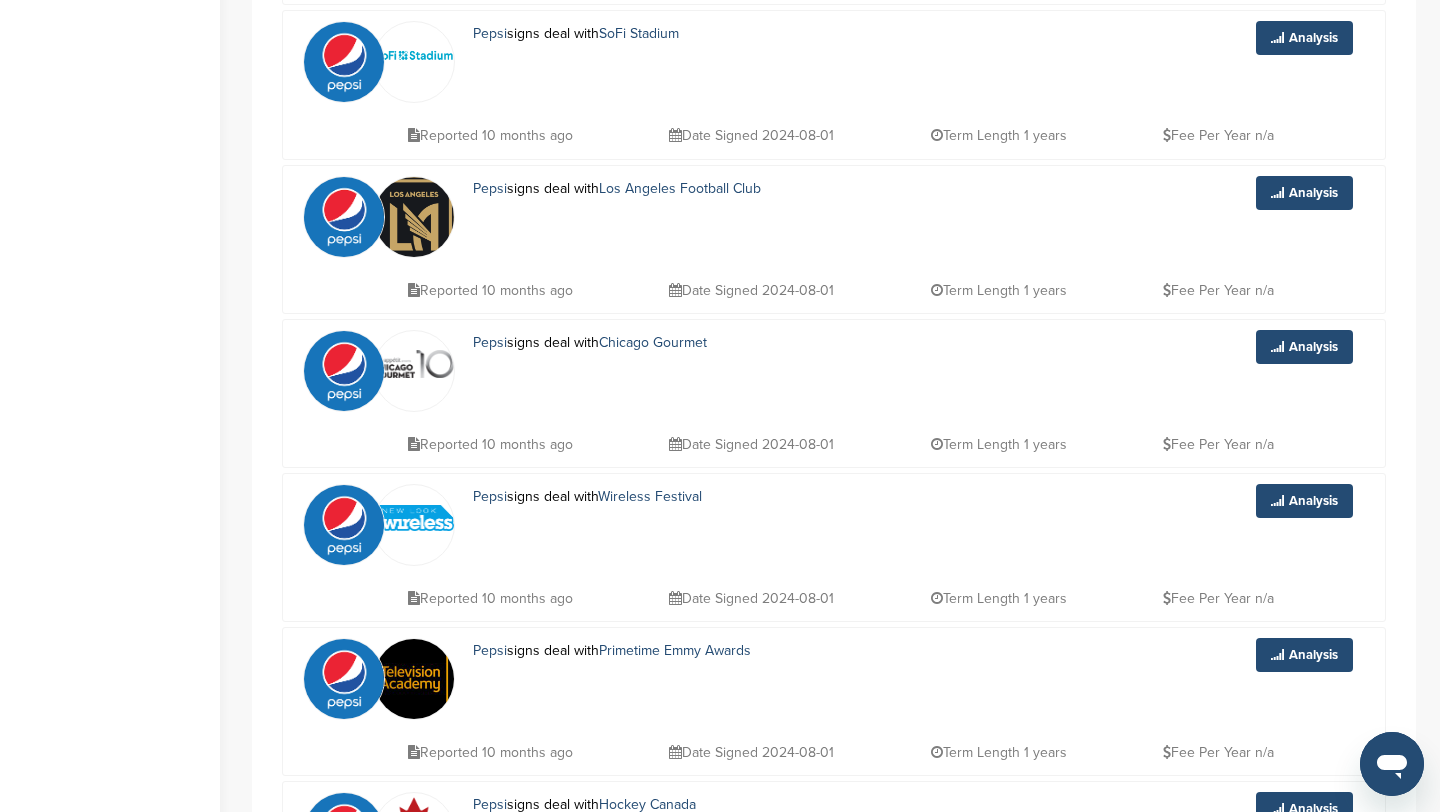 scroll, scrollTop: 1043, scrollLeft: 0, axis: vertical 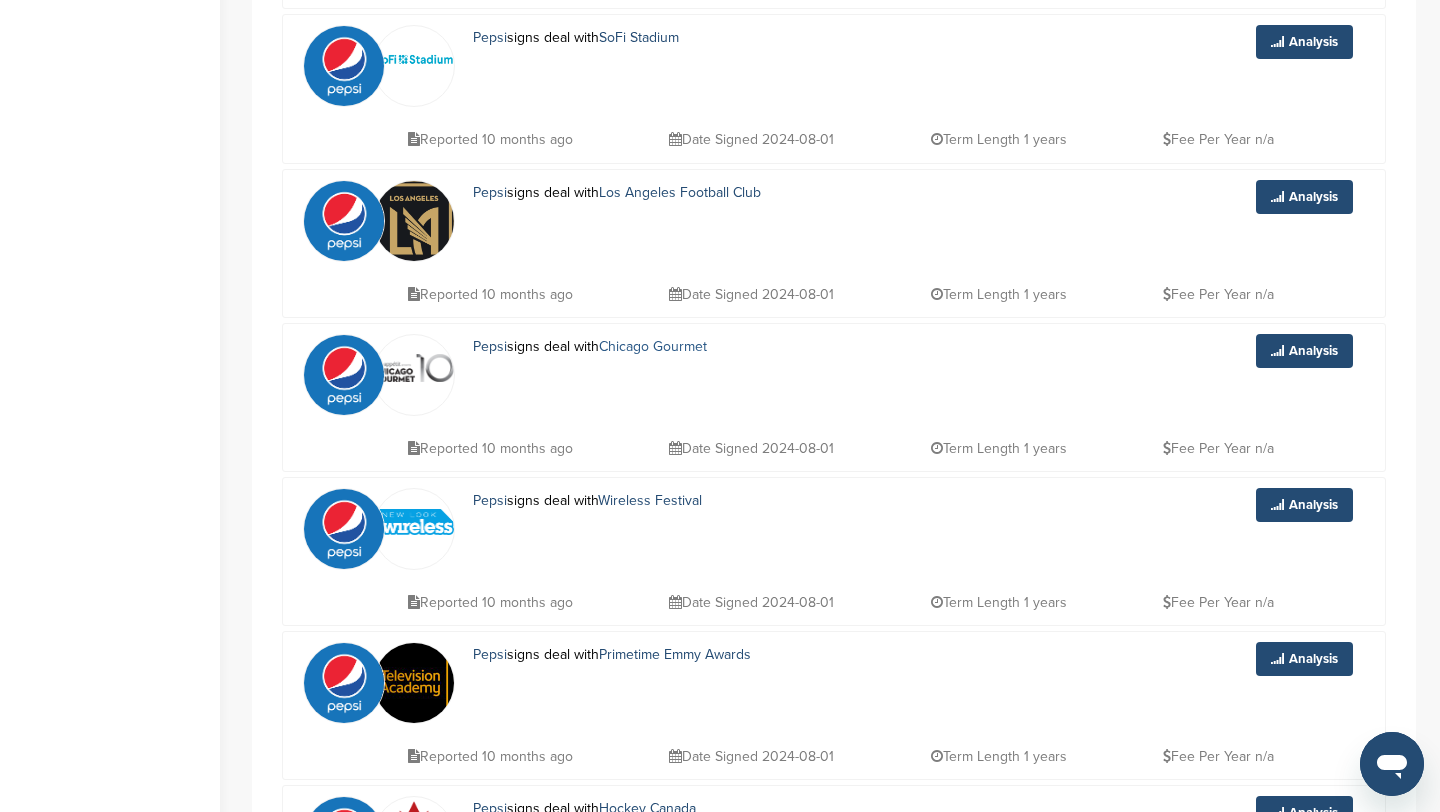 click on "Chicago Gourmet" at bounding box center [653, 346] 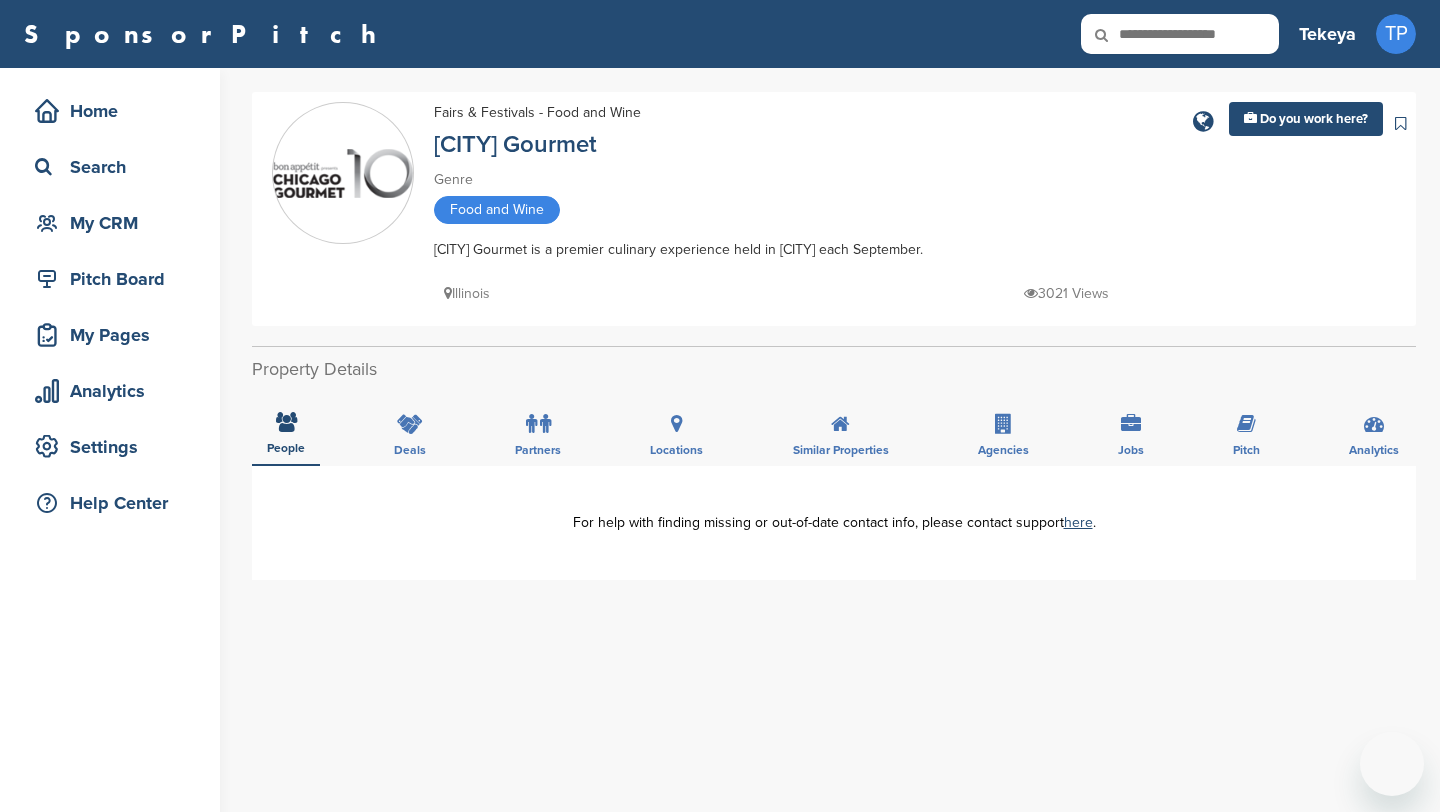 scroll, scrollTop: 0, scrollLeft: 0, axis: both 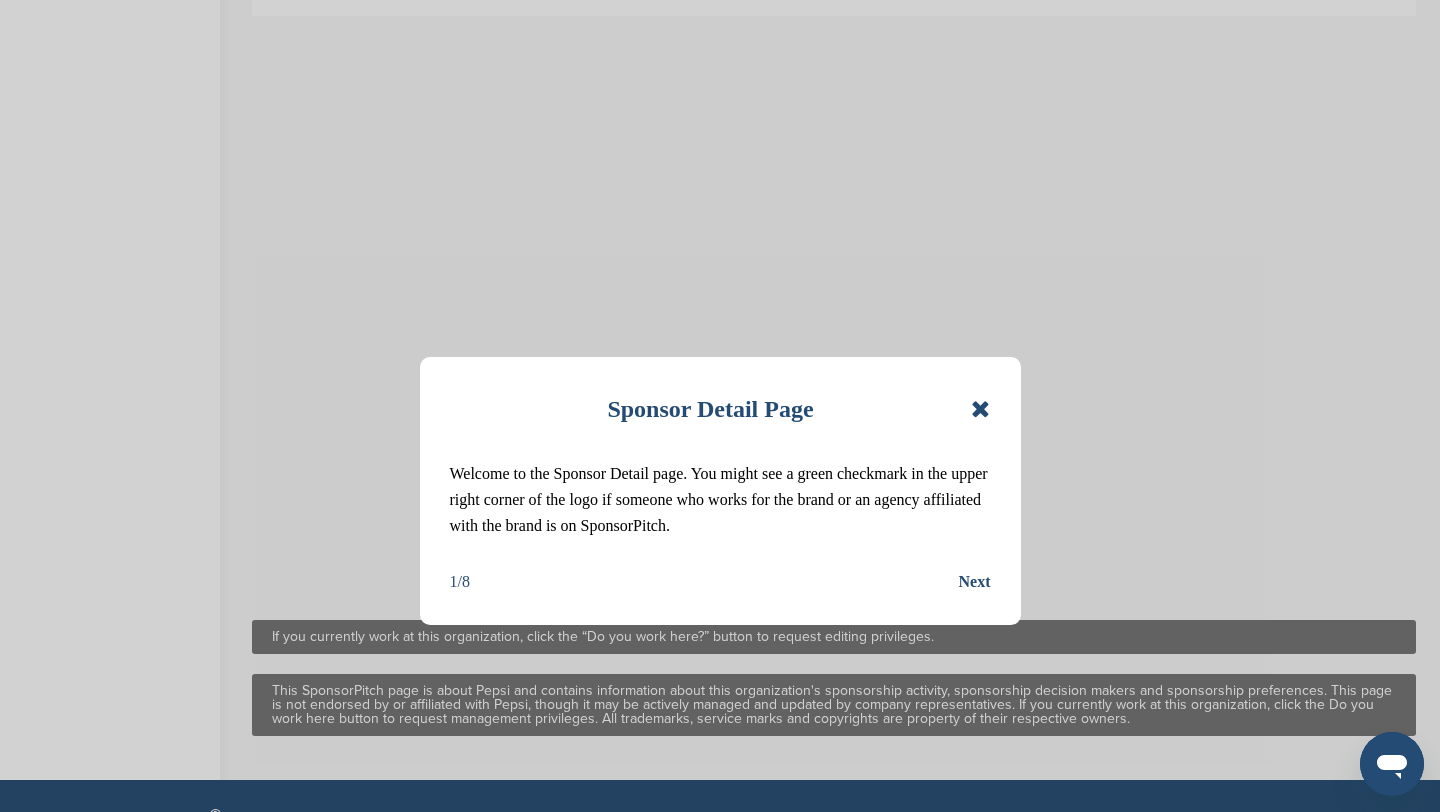 click at bounding box center [980, 409] 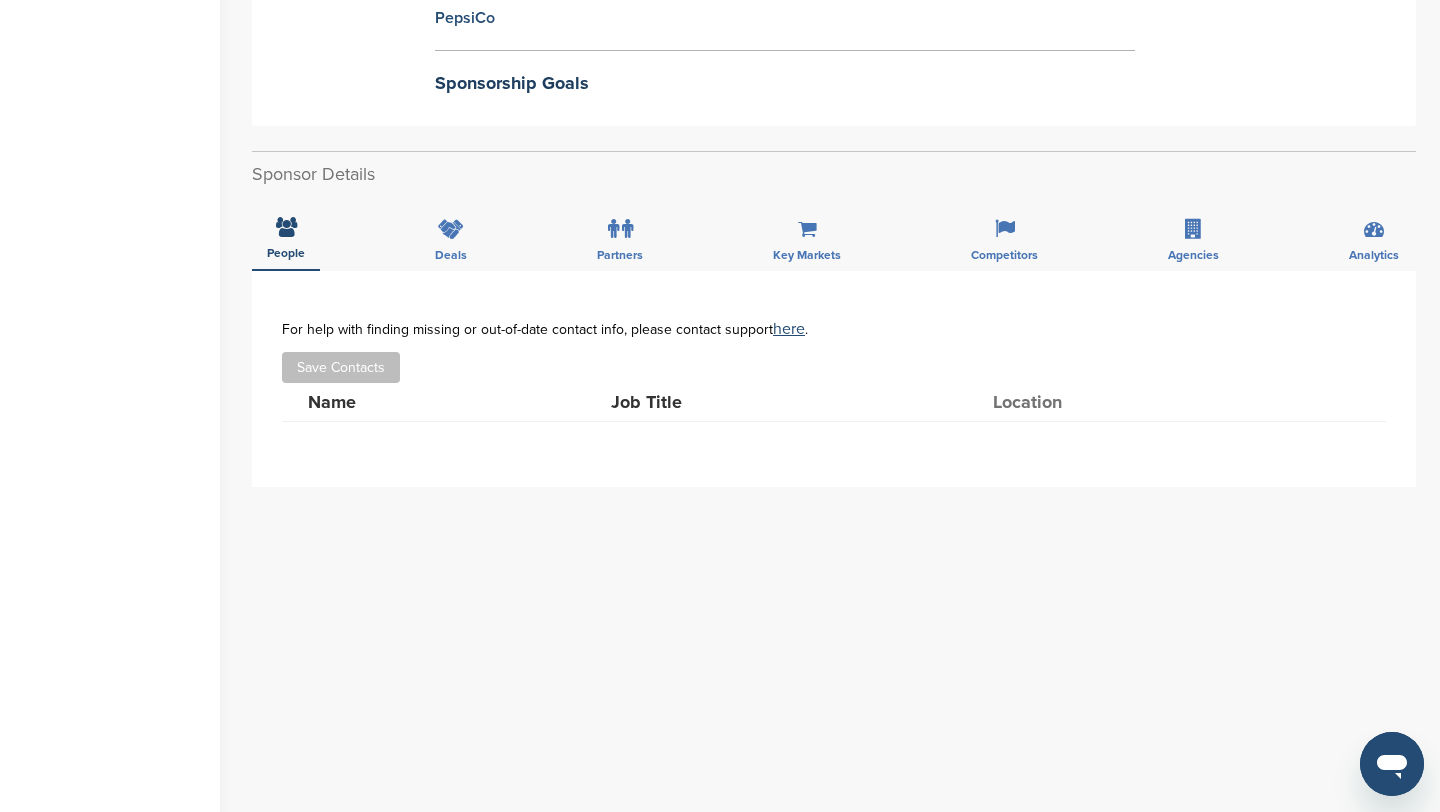 scroll, scrollTop: 570, scrollLeft: 0, axis: vertical 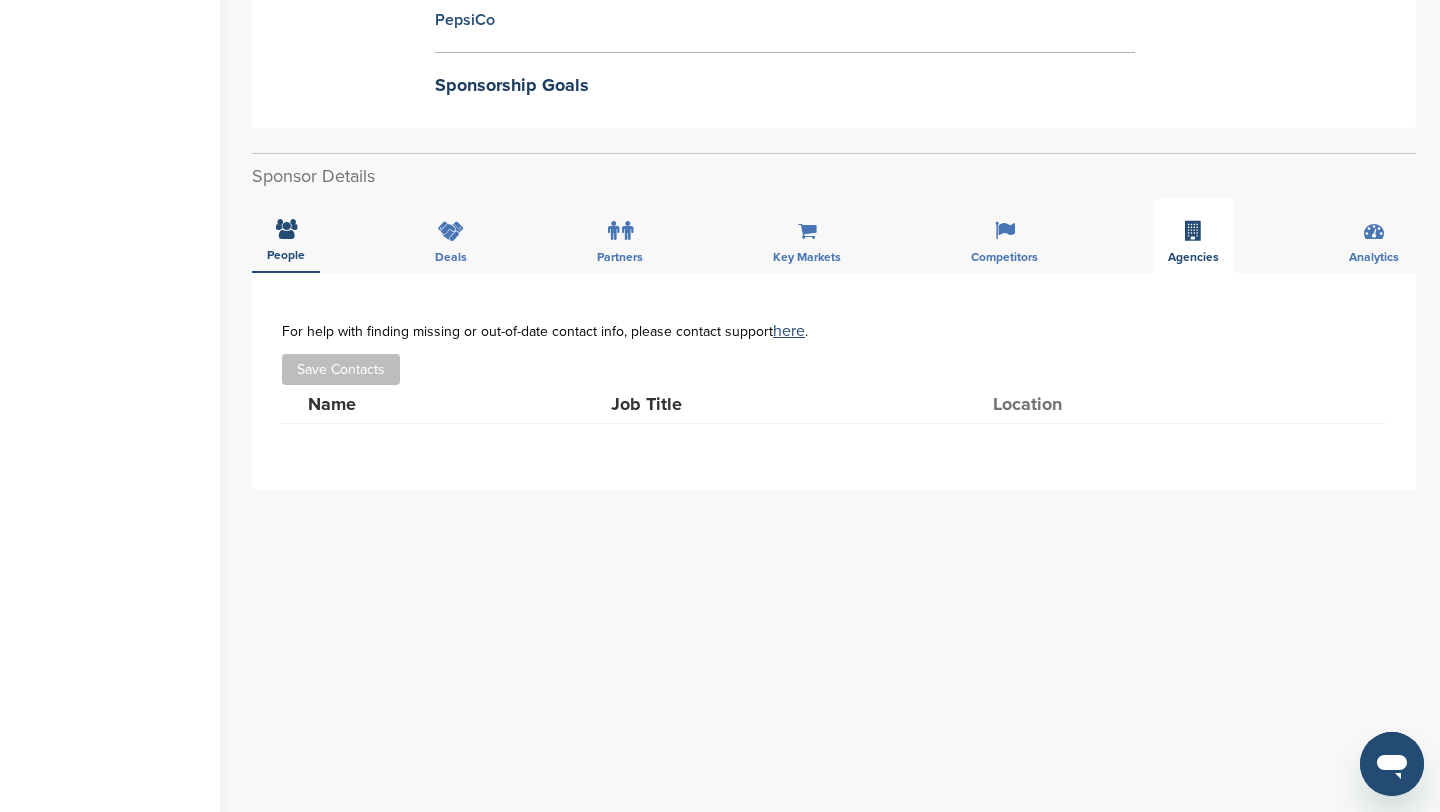 click on "Agencies" at bounding box center (1193, 236) 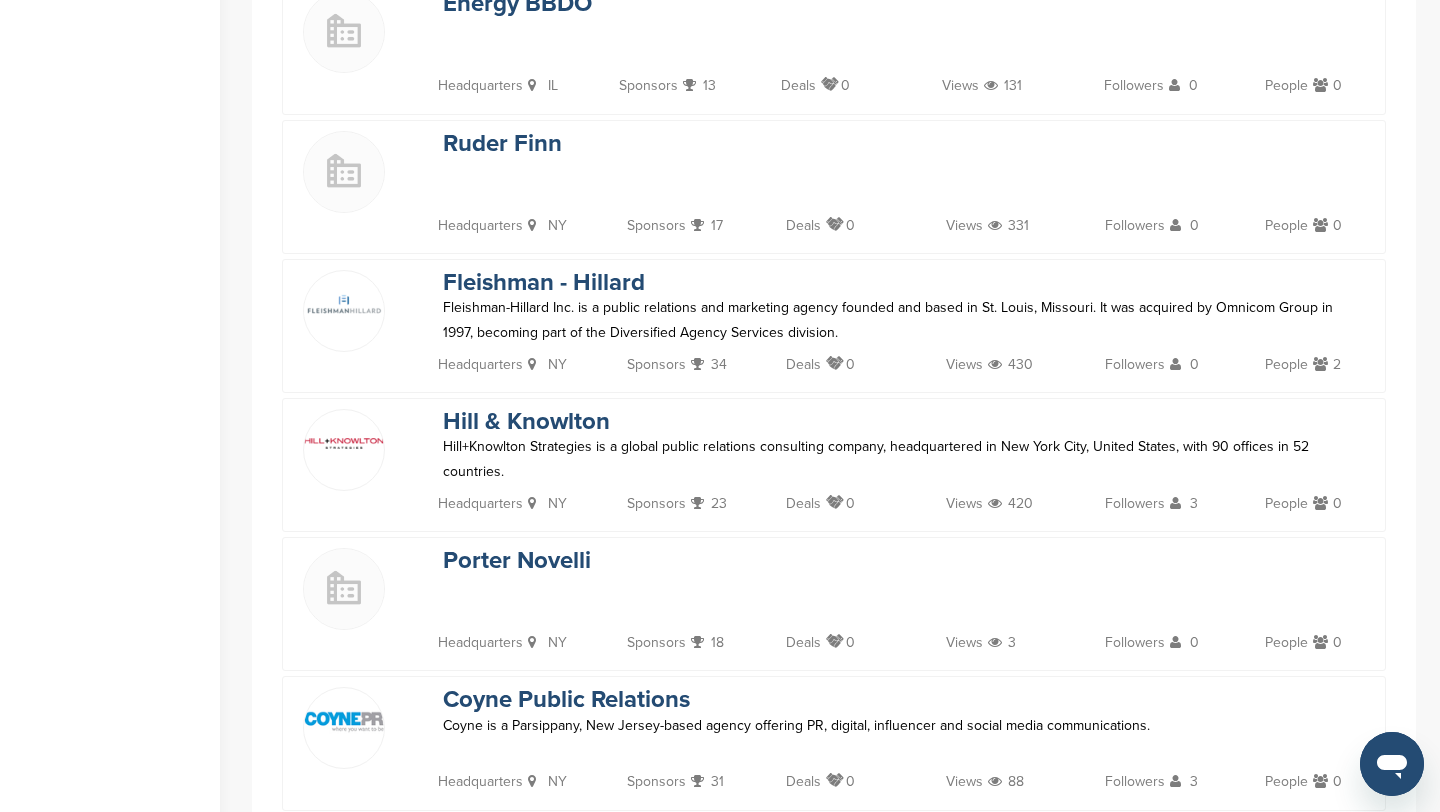 scroll, scrollTop: 1832, scrollLeft: 0, axis: vertical 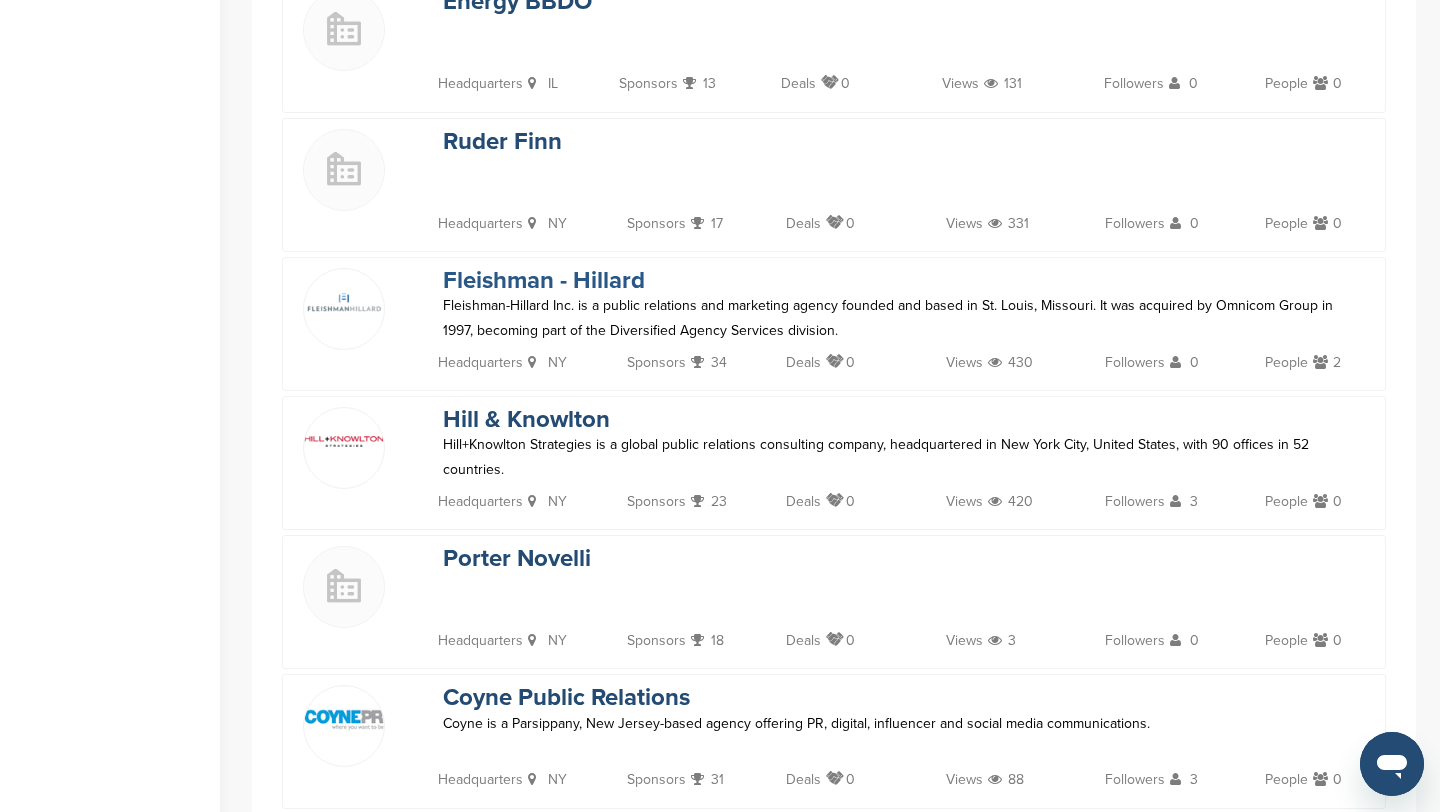 click on "Fleishman - Hillard" at bounding box center [544, 280] 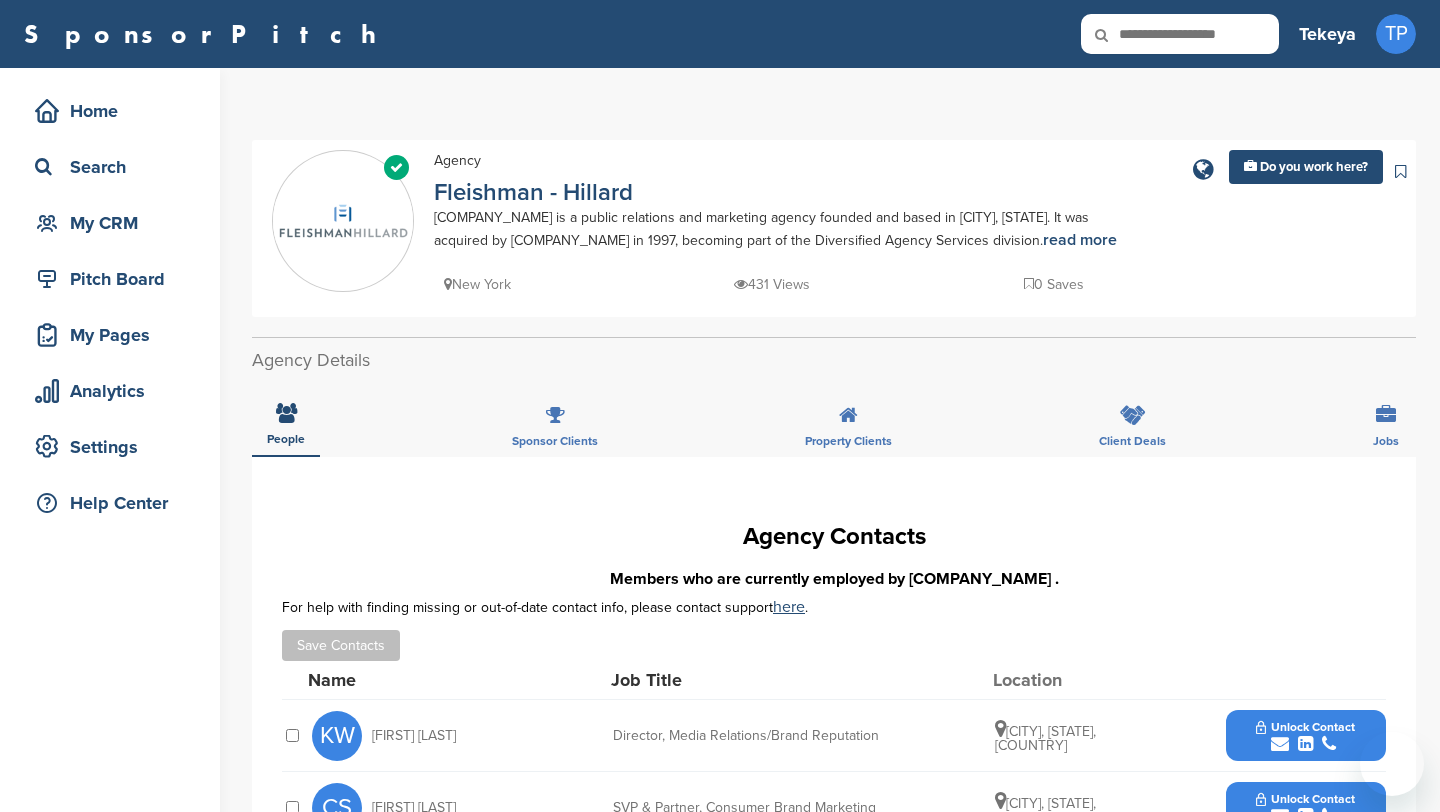 scroll, scrollTop: 0, scrollLeft: 0, axis: both 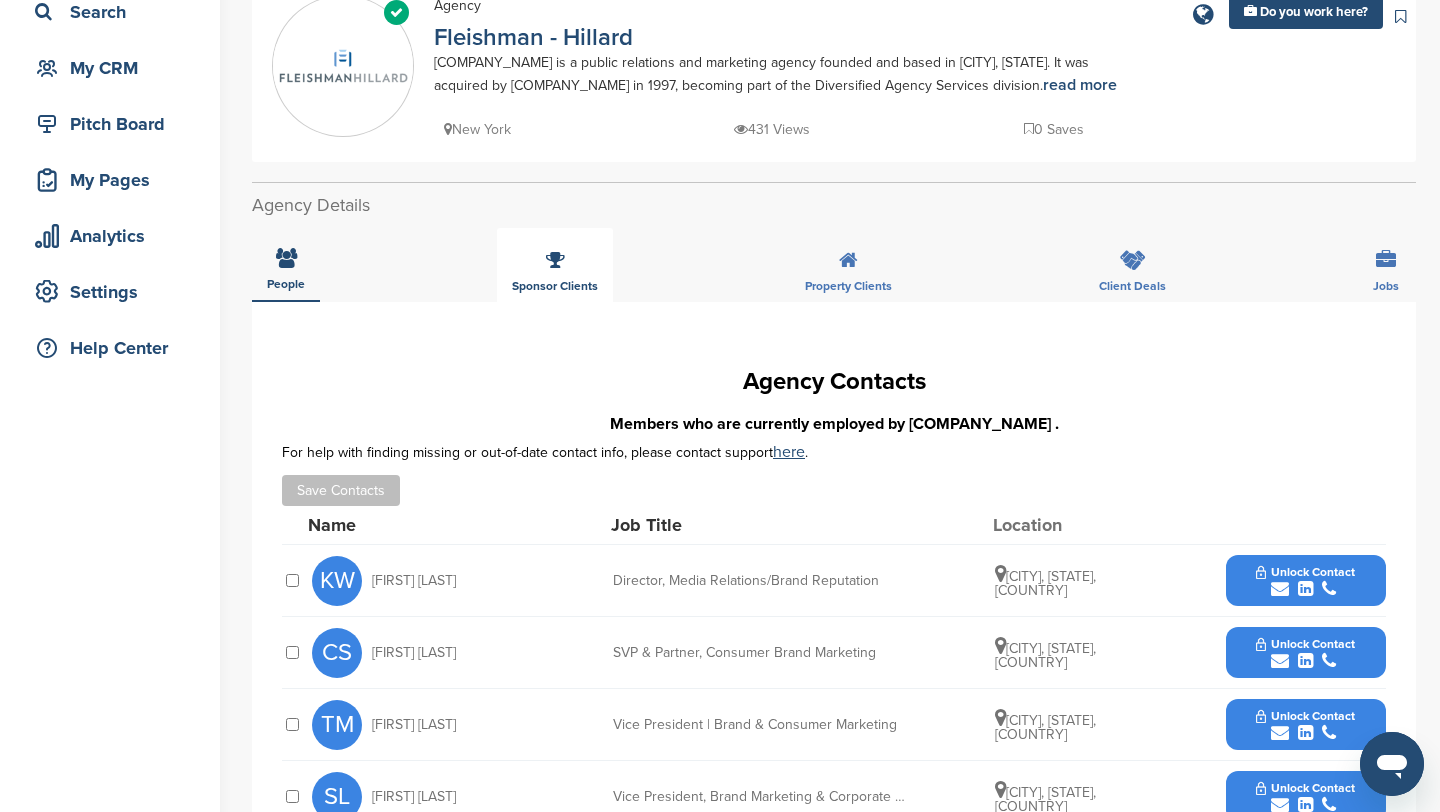 click at bounding box center [555, 260] 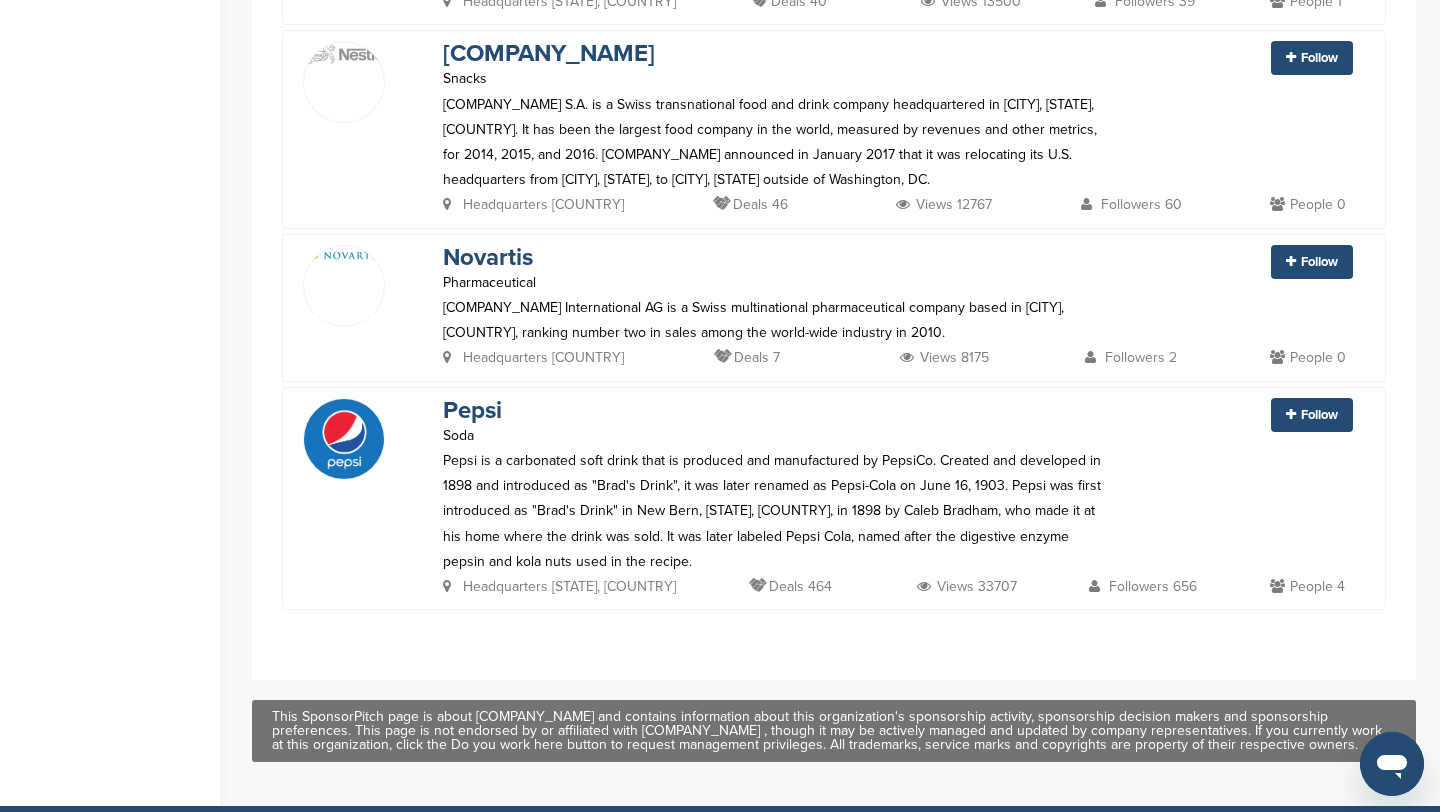 scroll, scrollTop: 4127, scrollLeft: 0, axis: vertical 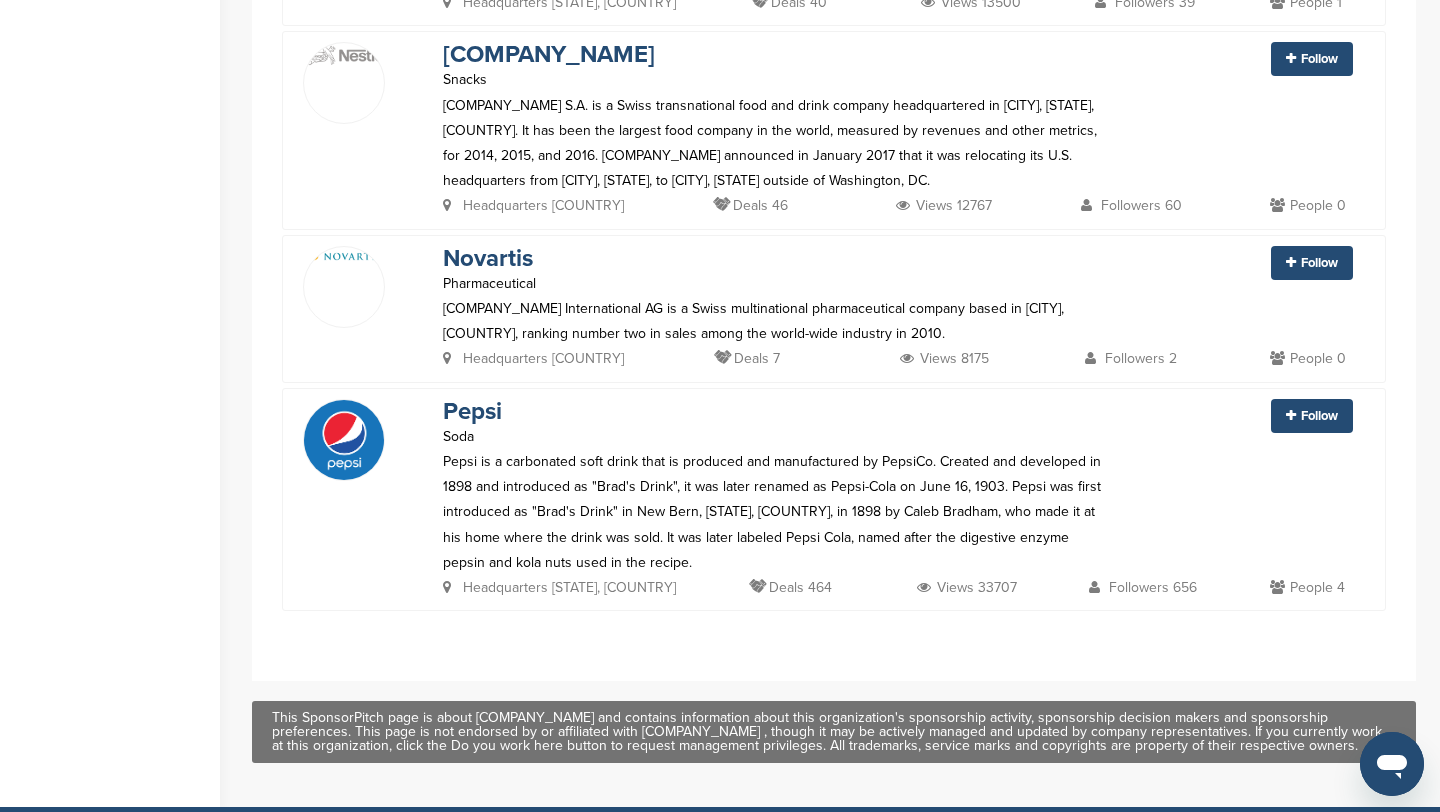 click at bounding box center [1280, 587] 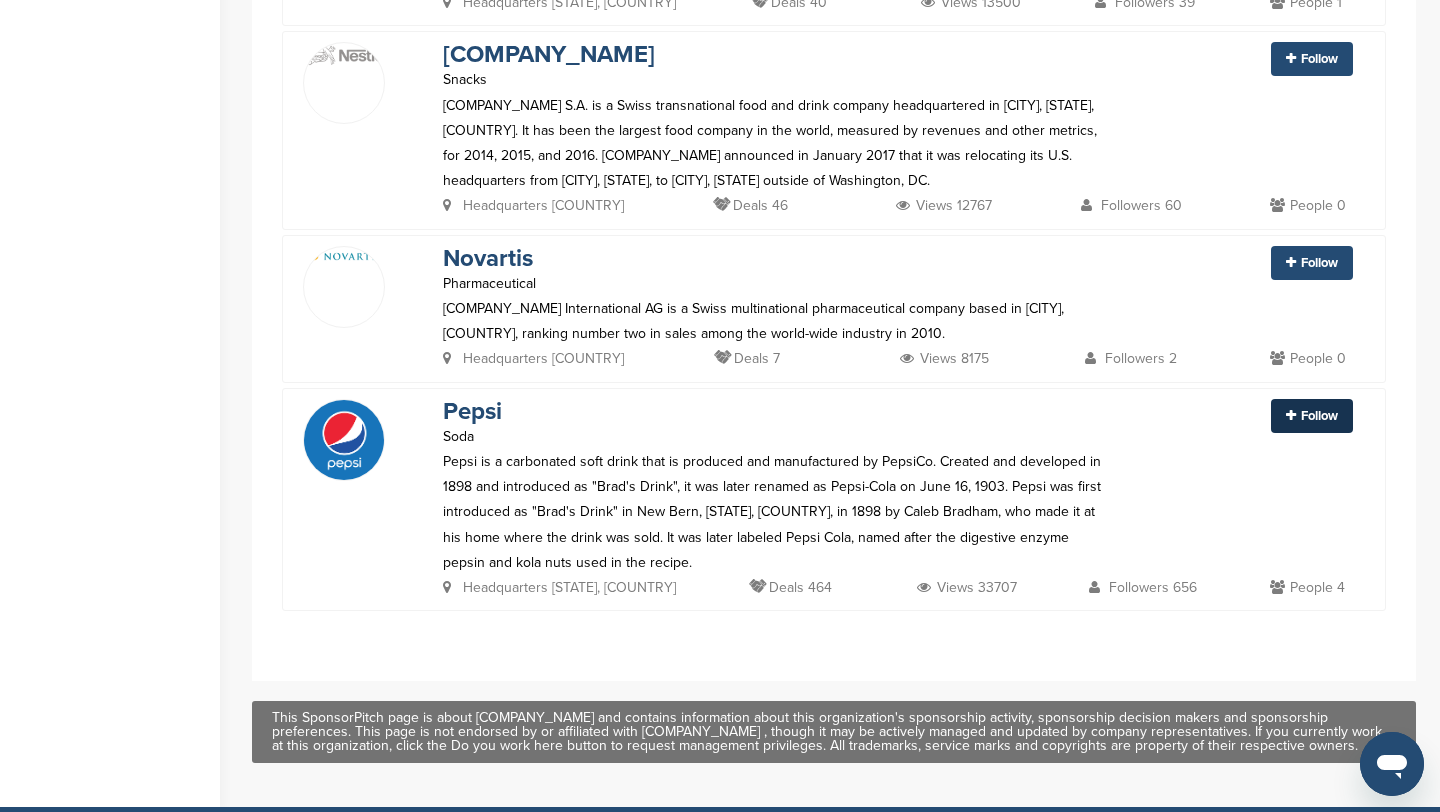 click at bounding box center [1291, 415] 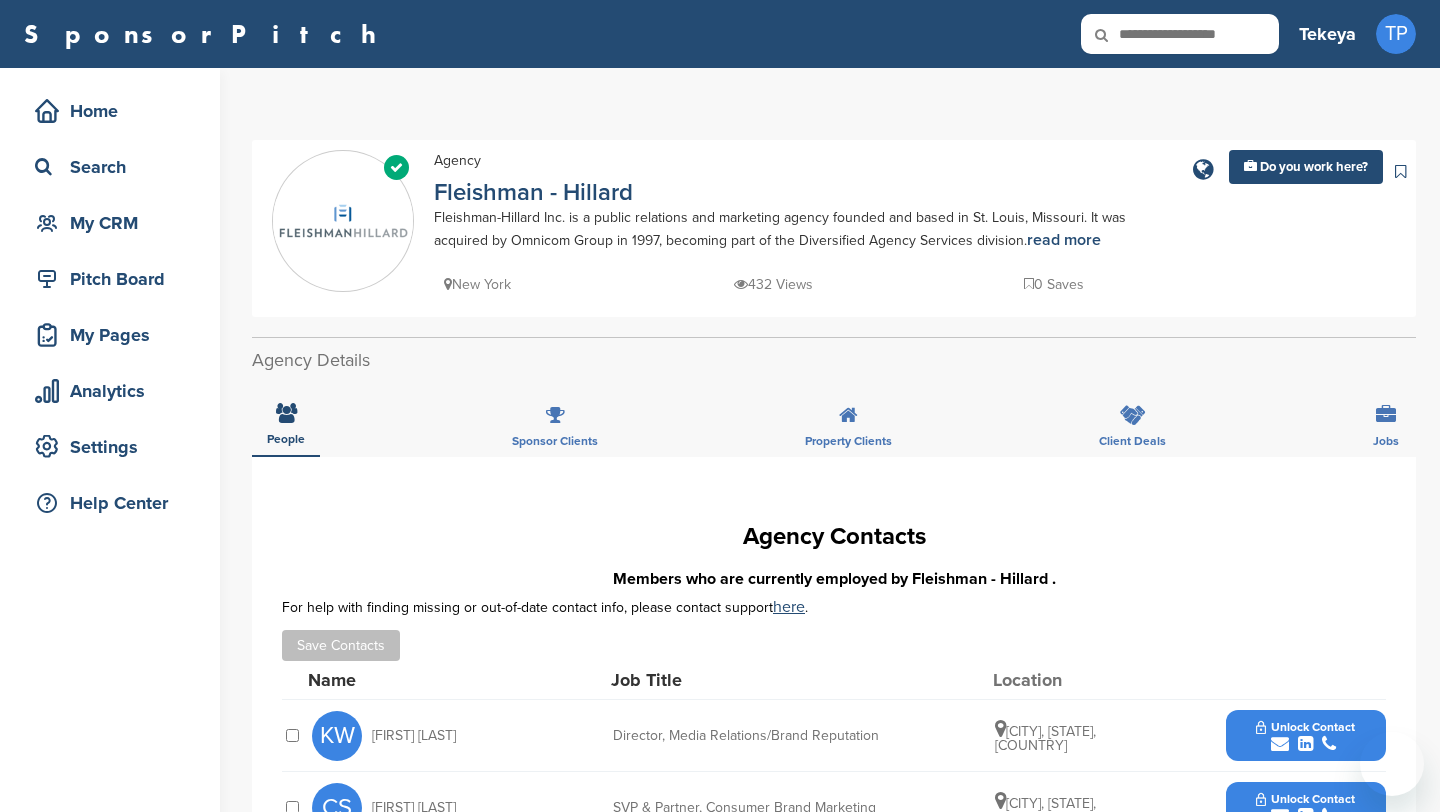 scroll, scrollTop: 0, scrollLeft: 0, axis: both 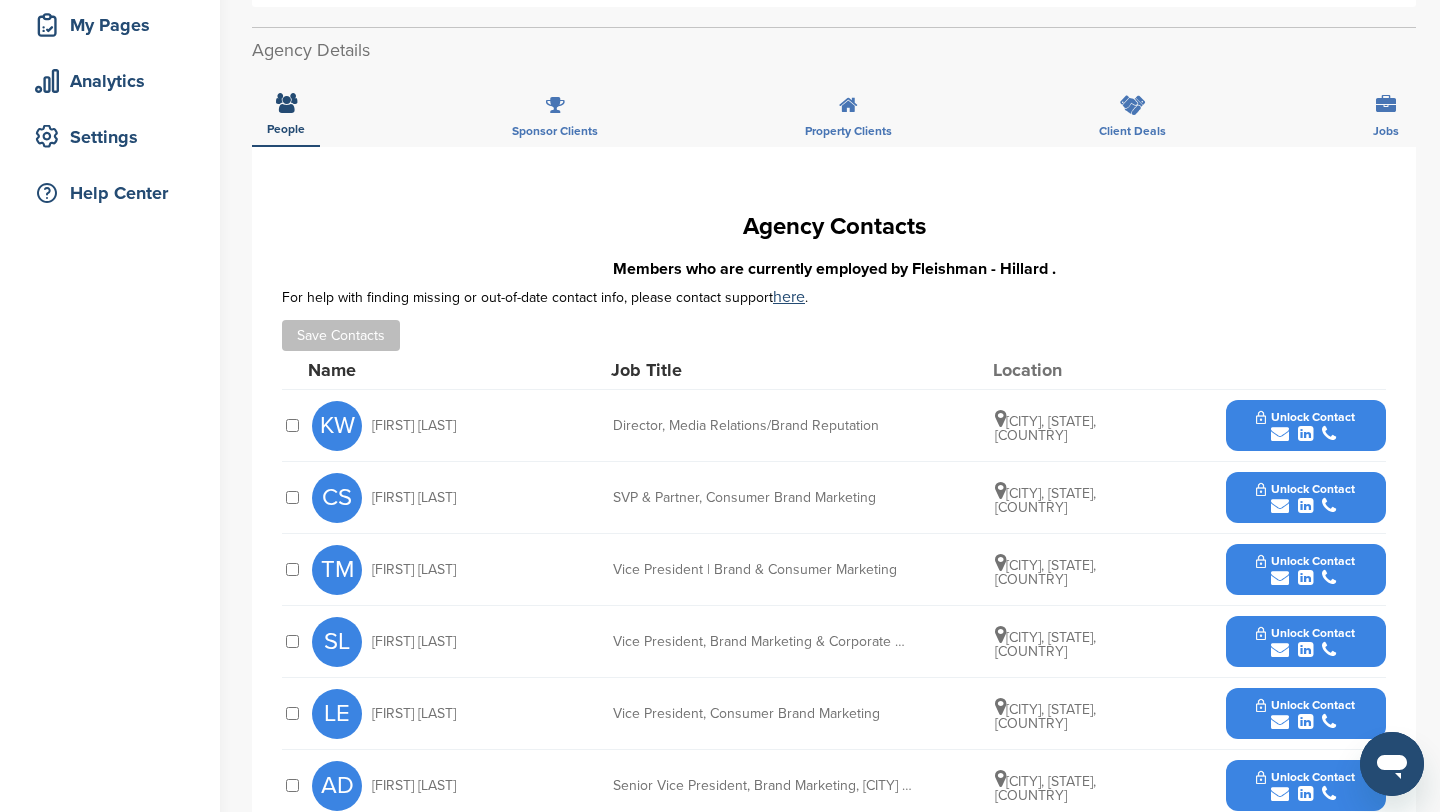 drag, startPoint x: 454, startPoint y: 425, endPoint x: 365, endPoint y: 422, distance: 89.050545 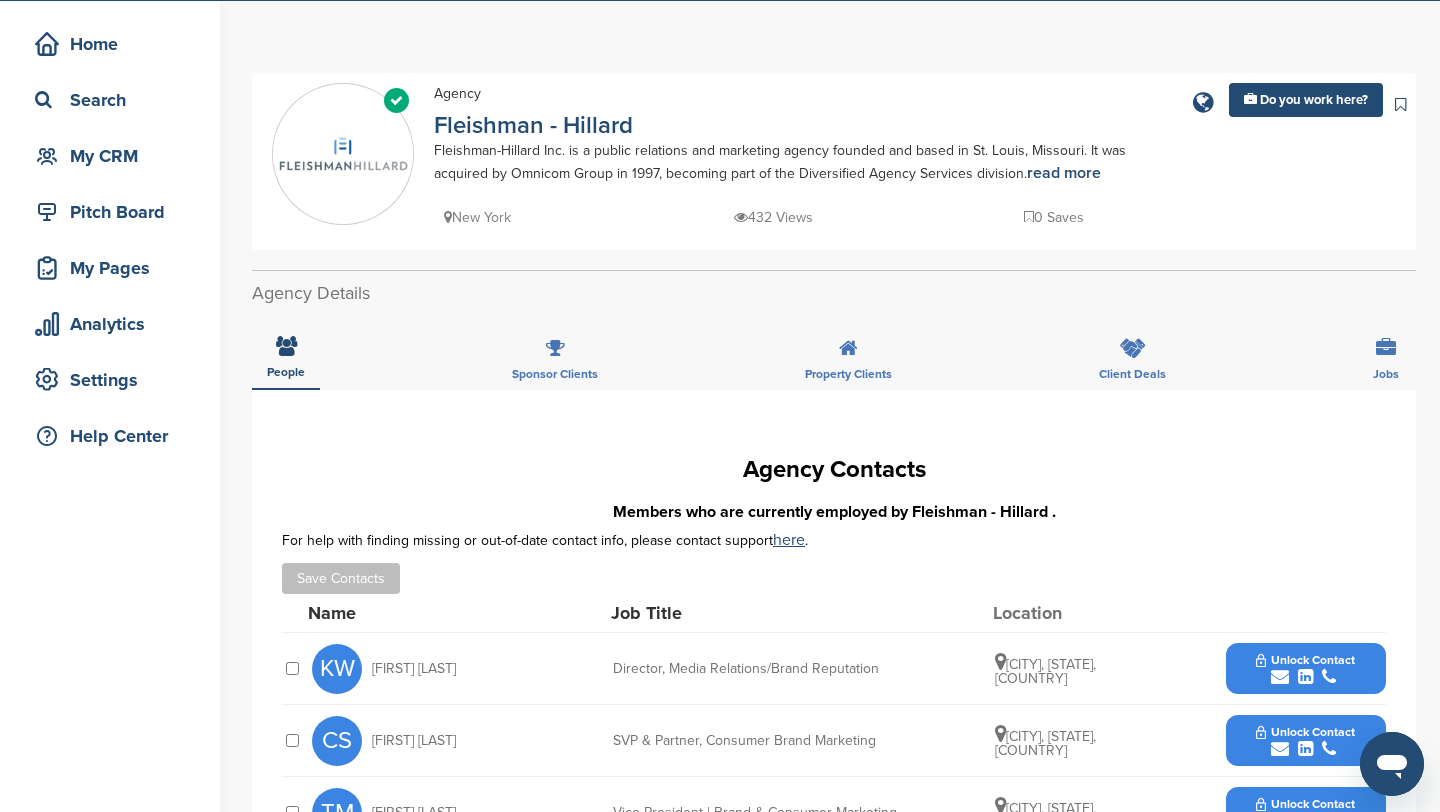 scroll, scrollTop: 0, scrollLeft: 0, axis: both 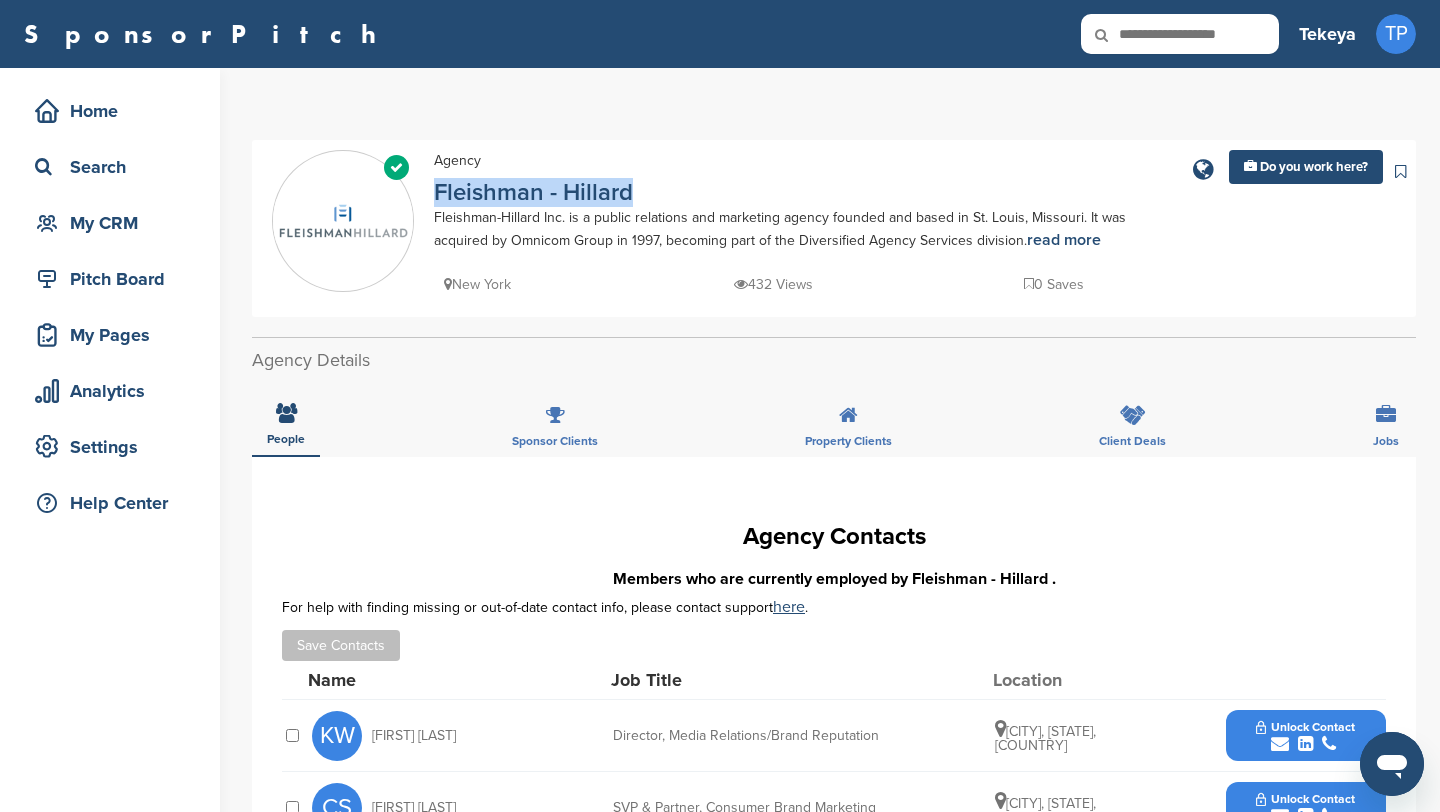 drag, startPoint x: 654, startPoint y: 181, endPoint x: 639, endPoint y: 190, distance: 17.492855 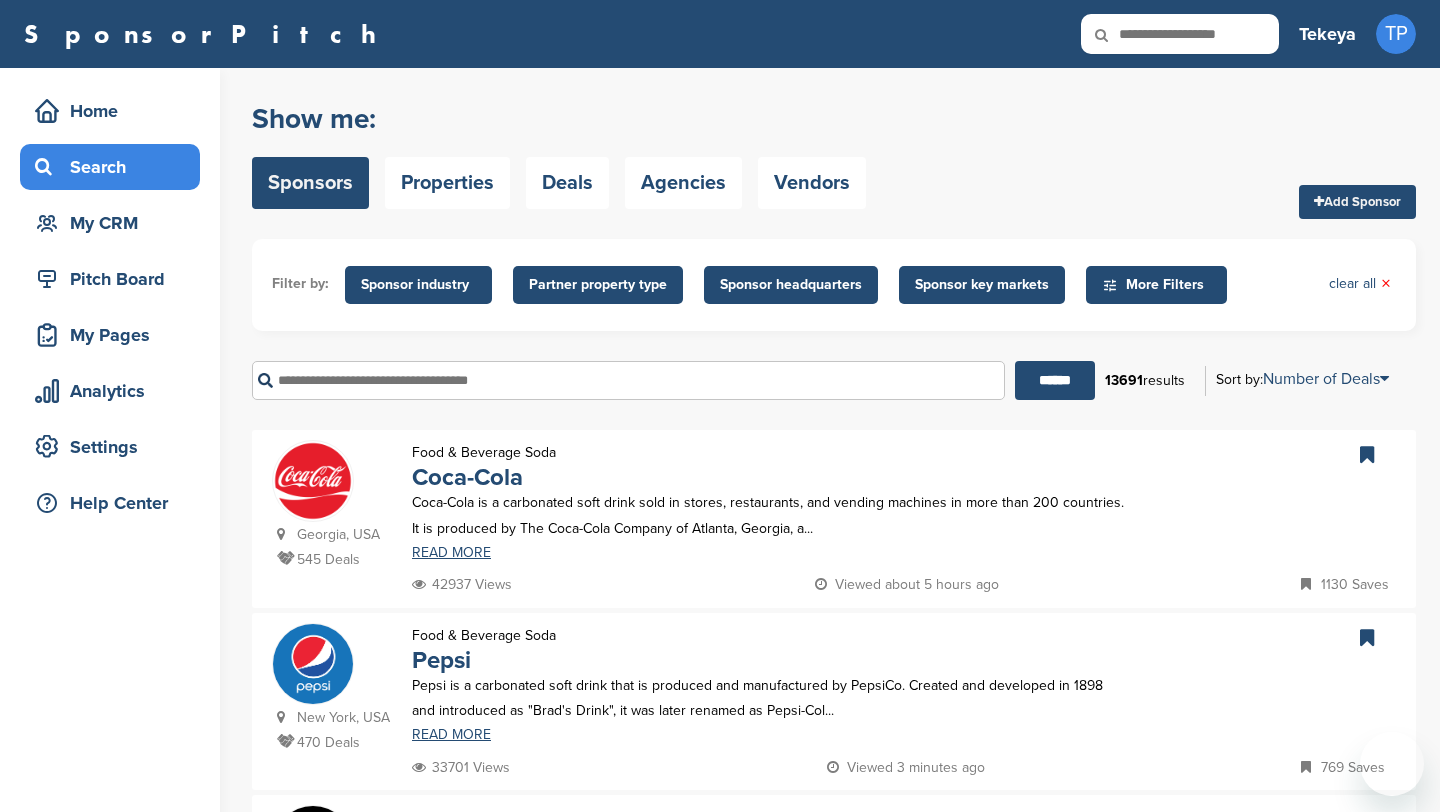 scroll, scrollTop: 0, scrollLeft: 0, axis: both 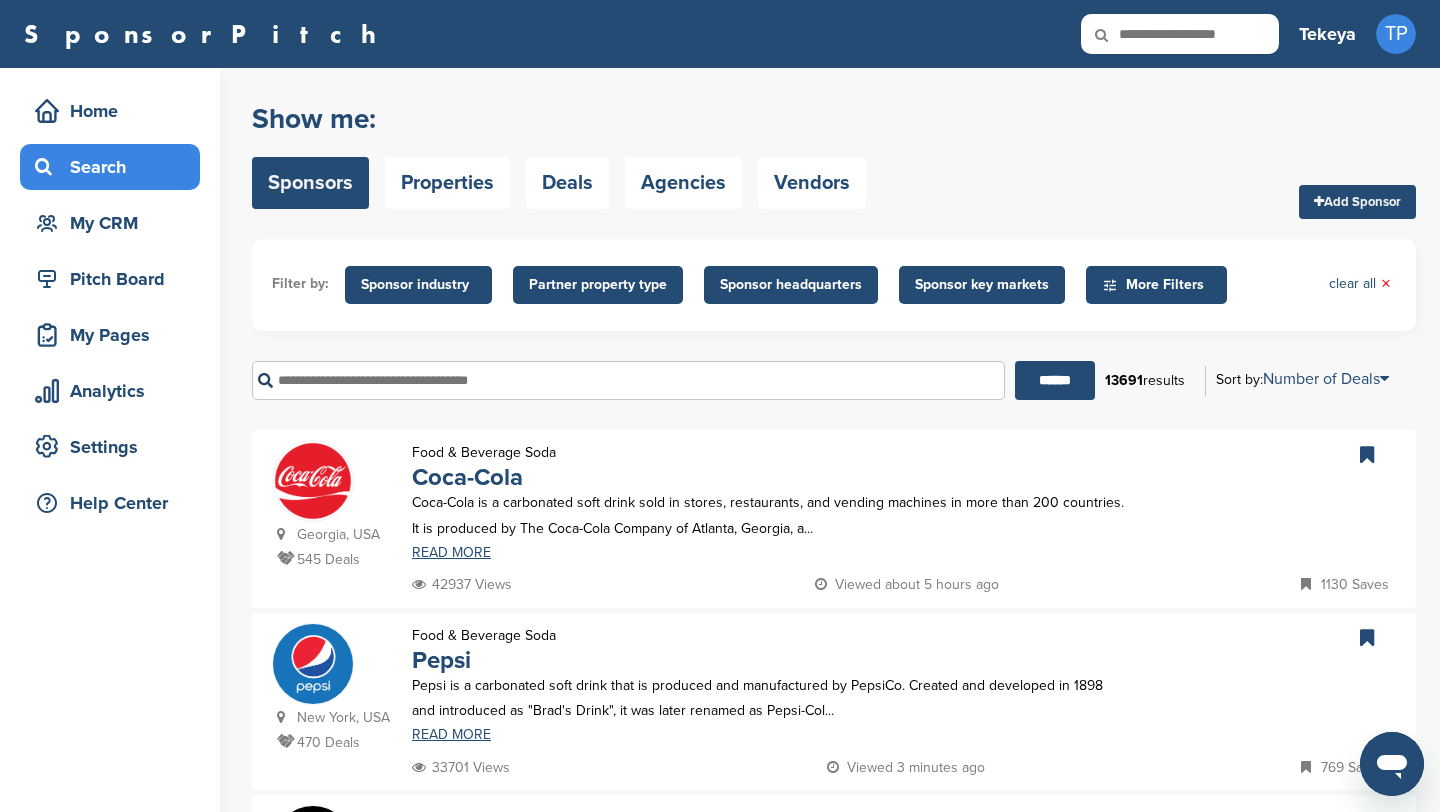 click at bounding box center (628, 380) 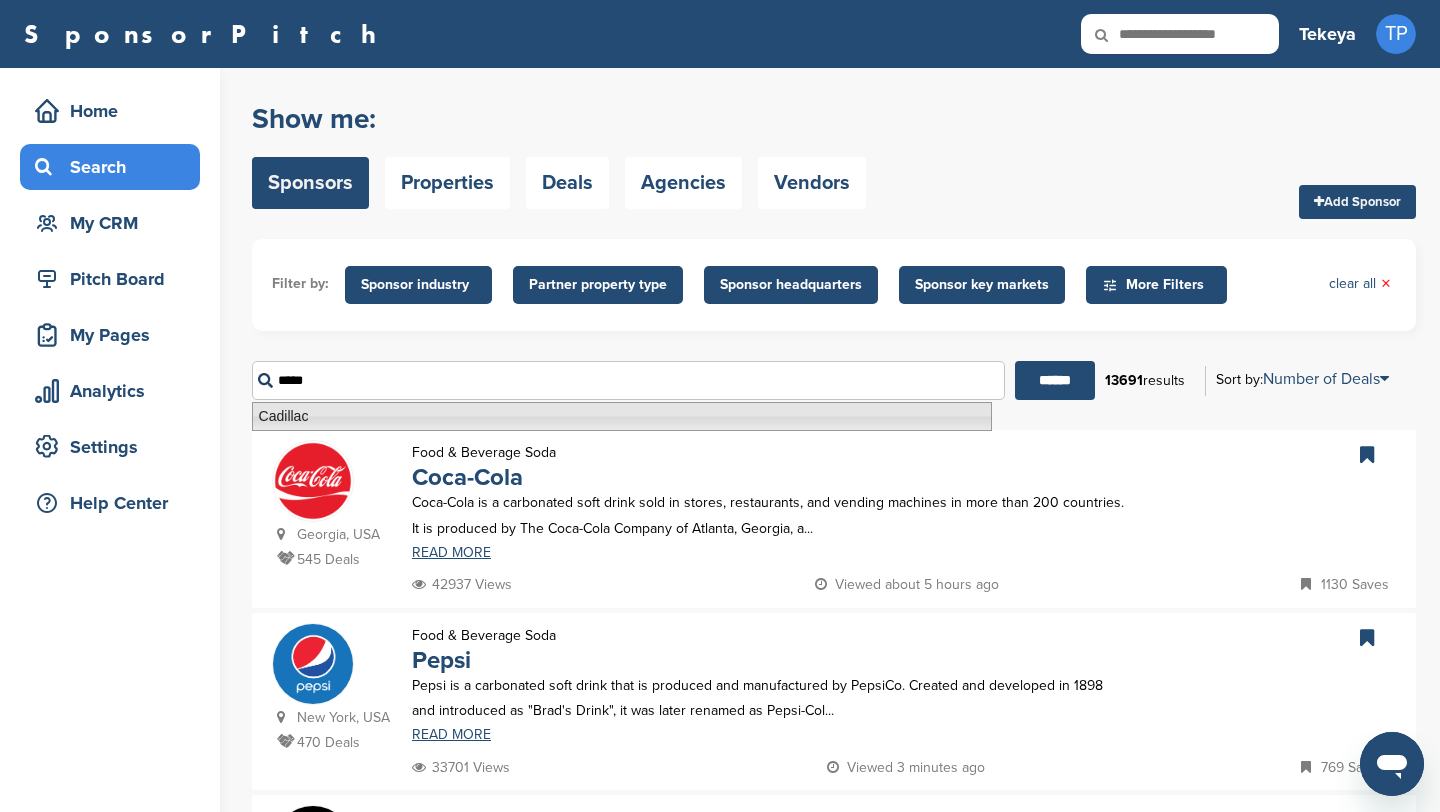 click on "Cadillac" at bounding box center [622, 416] 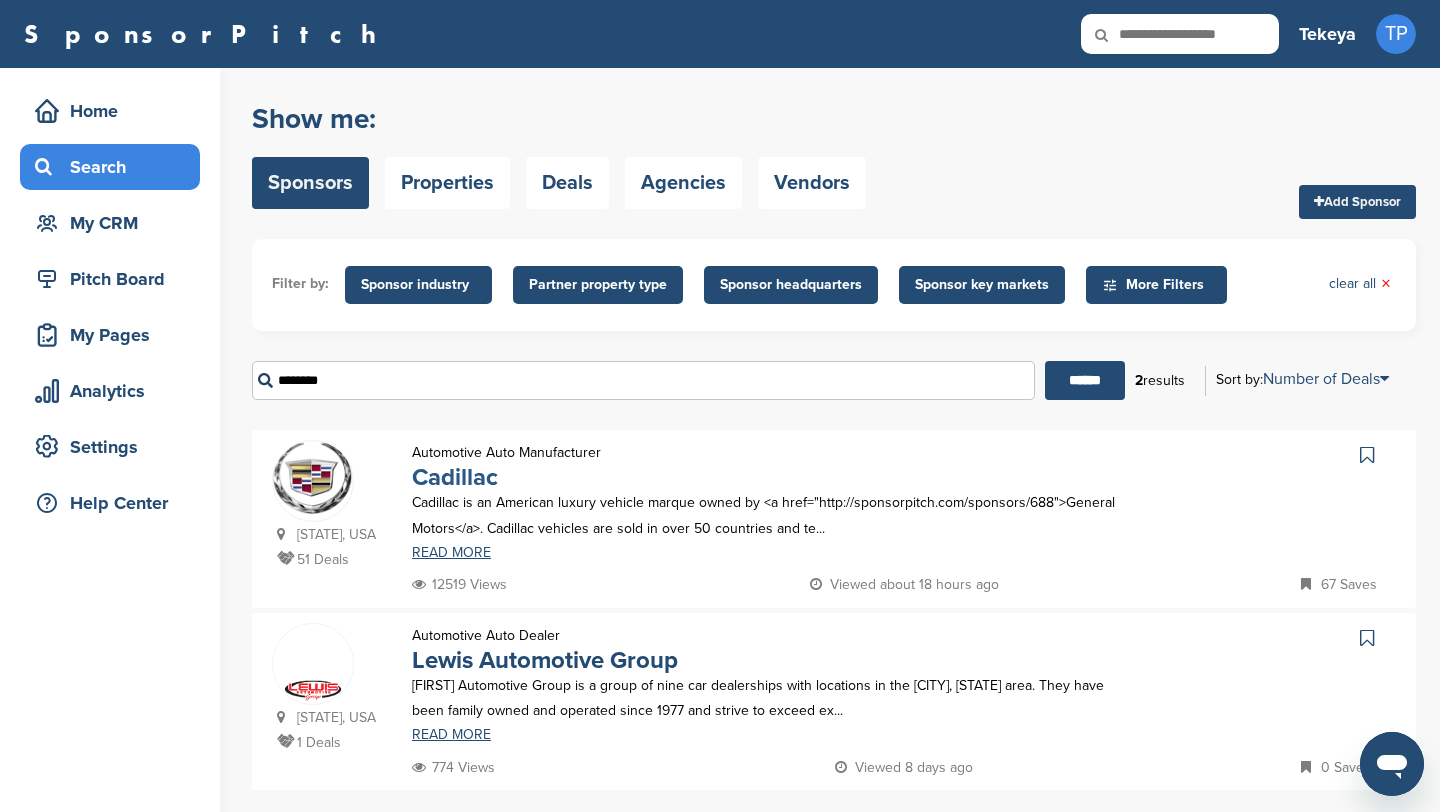 type on "********" 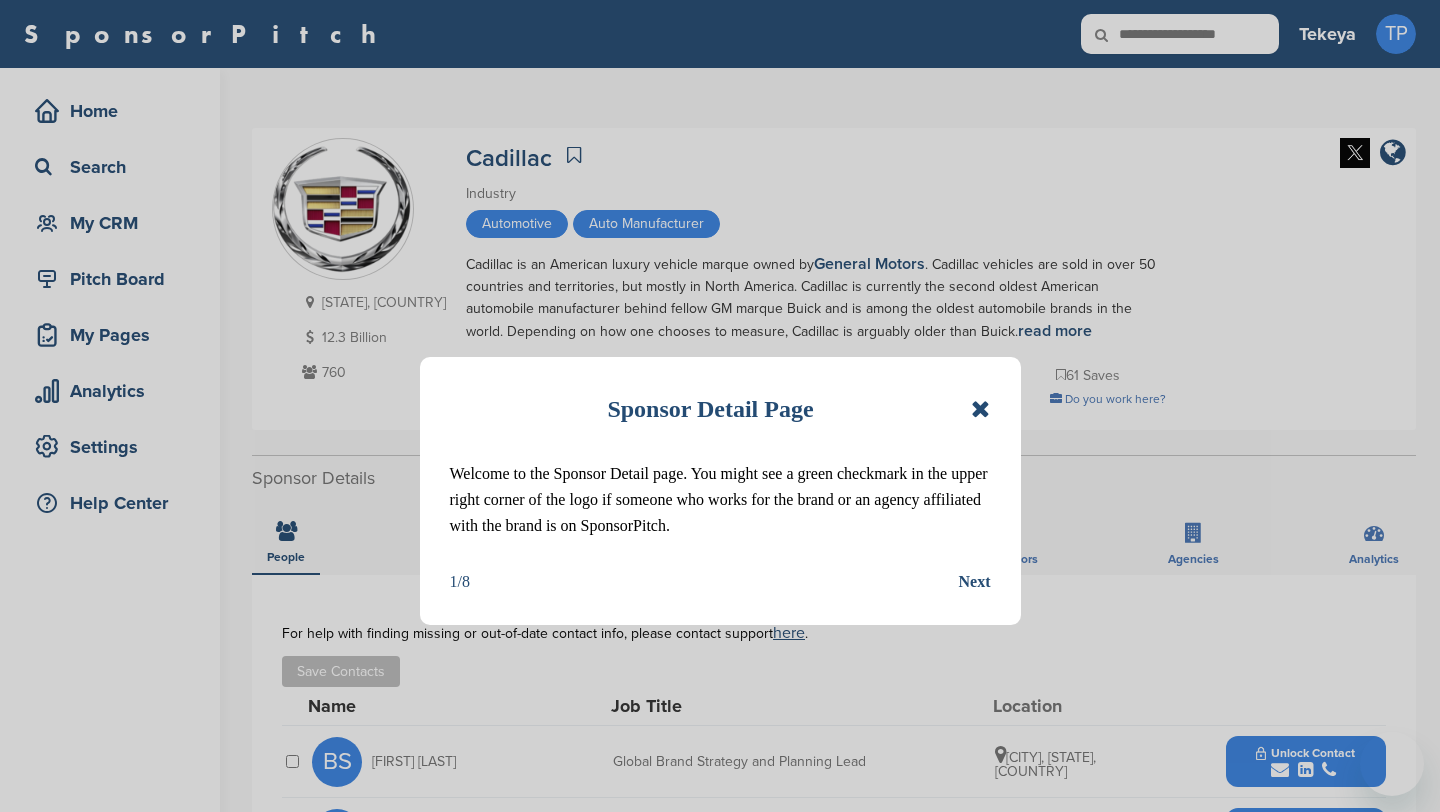scroll, scrollTop: 0, scrollLeft: 0, axis: both 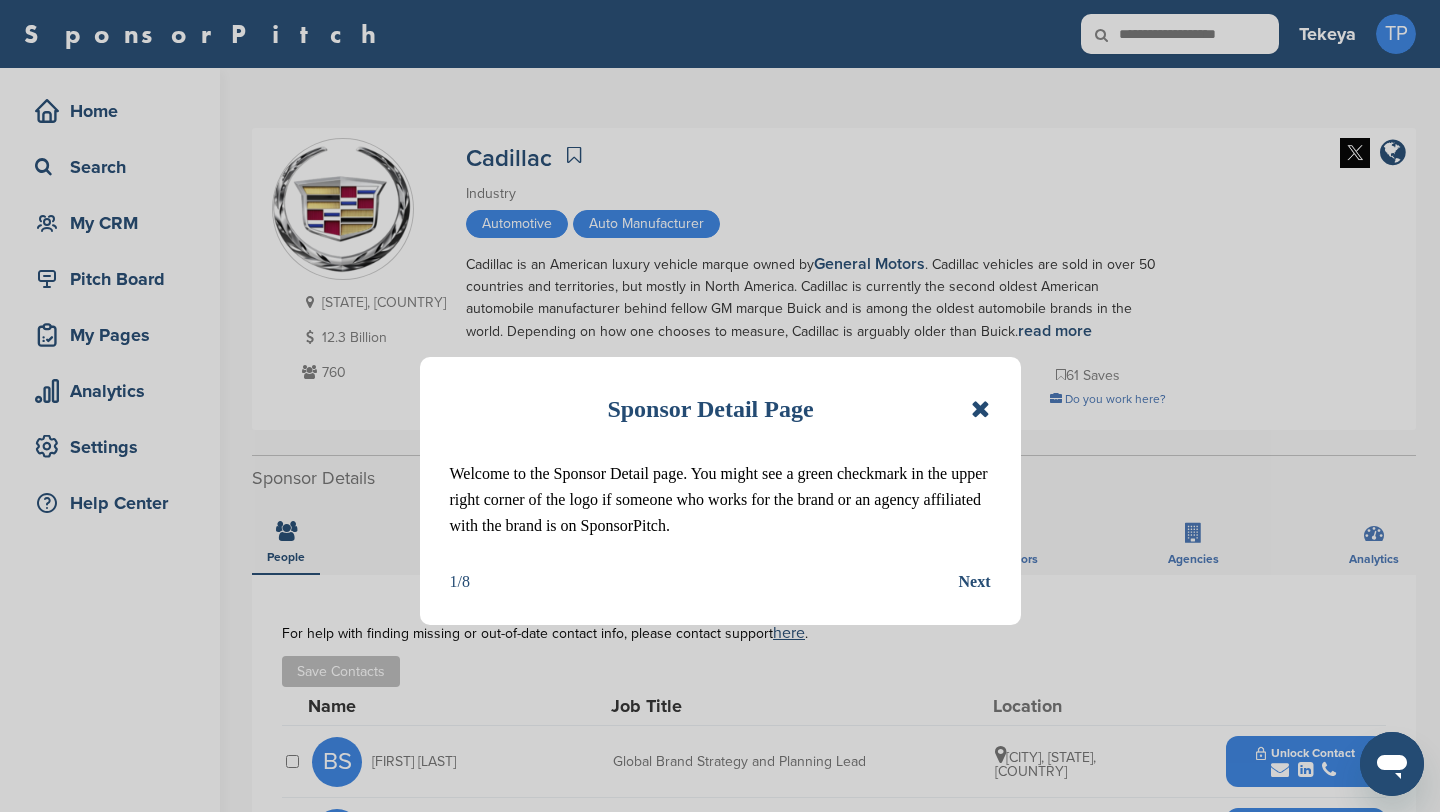 click at bounding box center [980, 409] 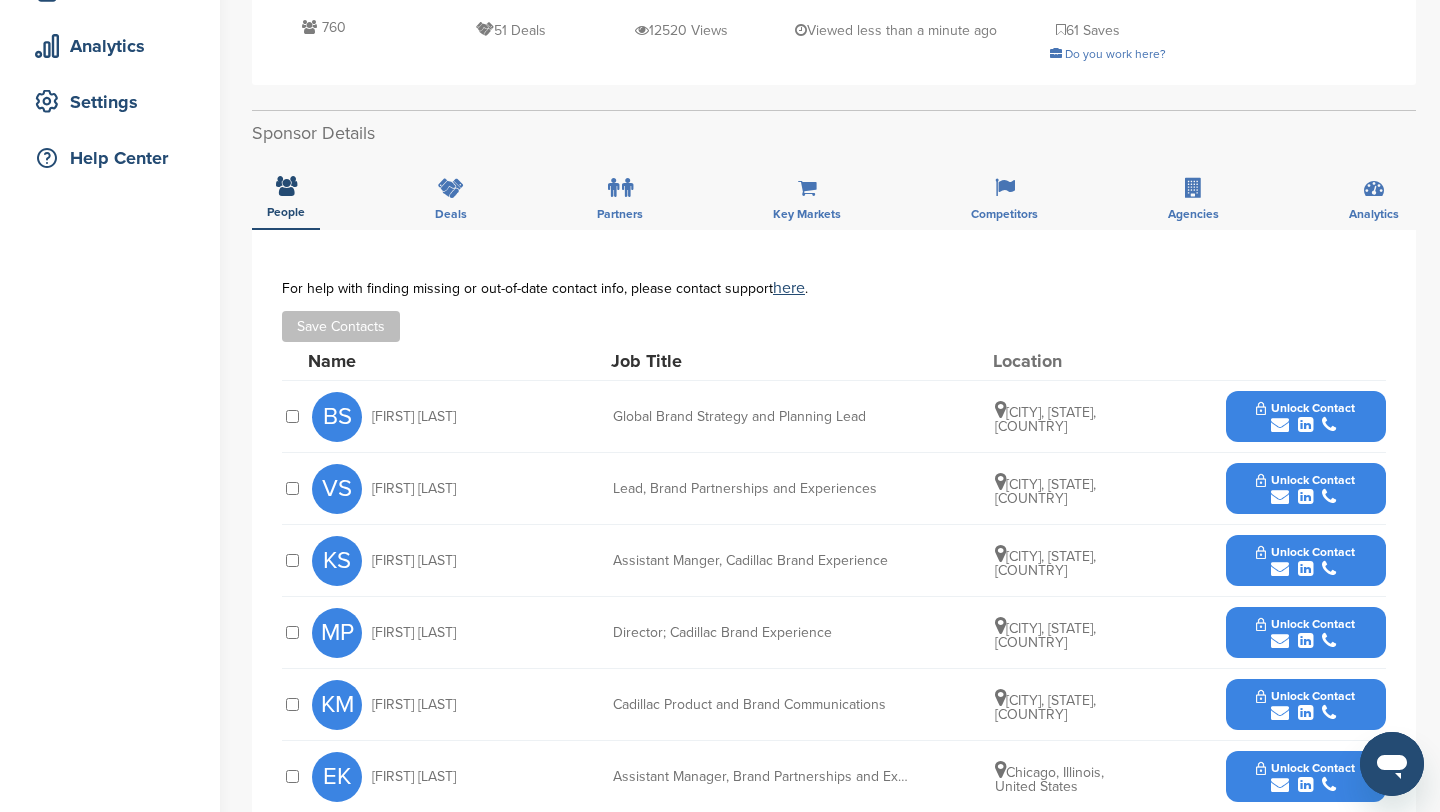 scroll, scrollTop: 349, scrollLeft: 0, axis: vertical 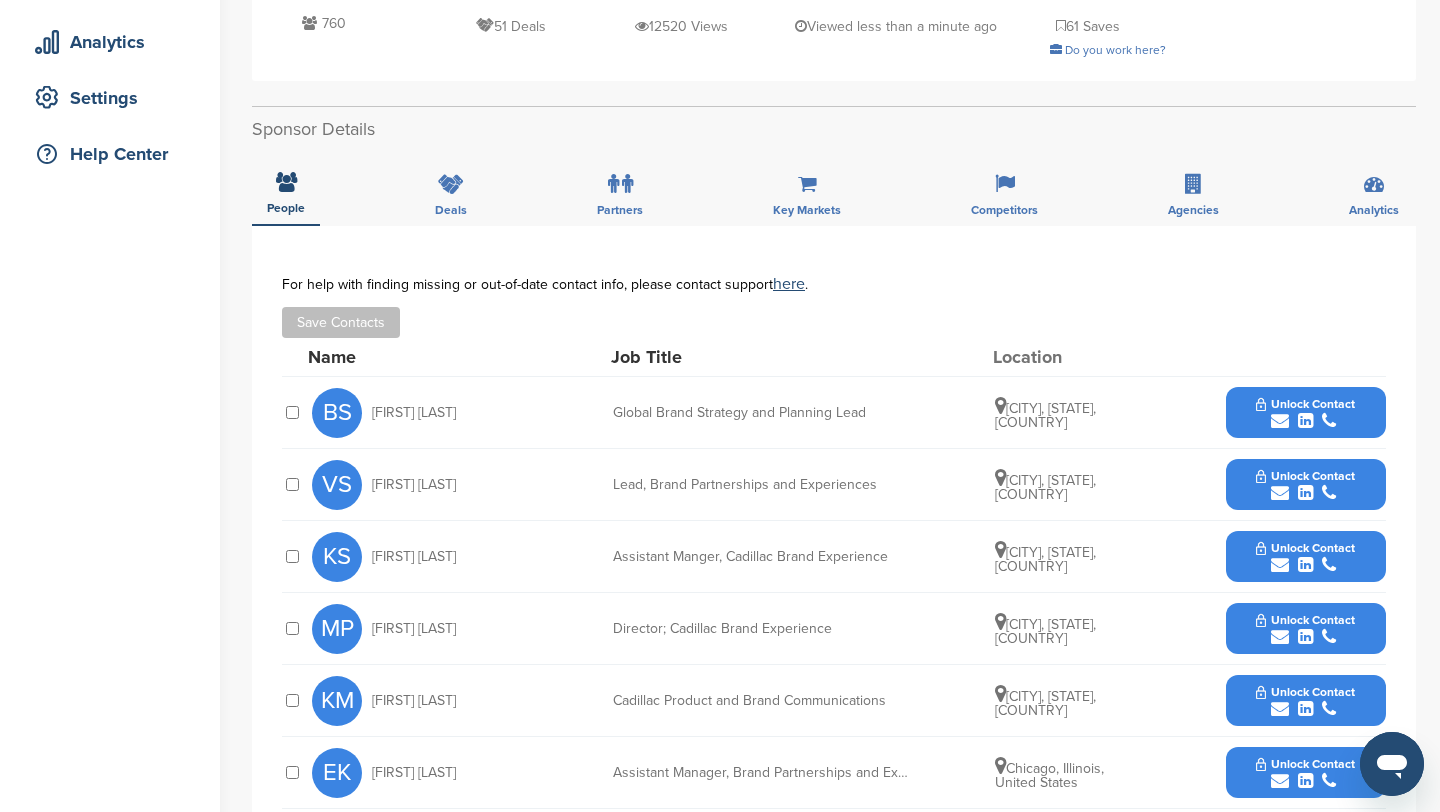 click on "Unlock Contact" at bounding box center (1305, 476) 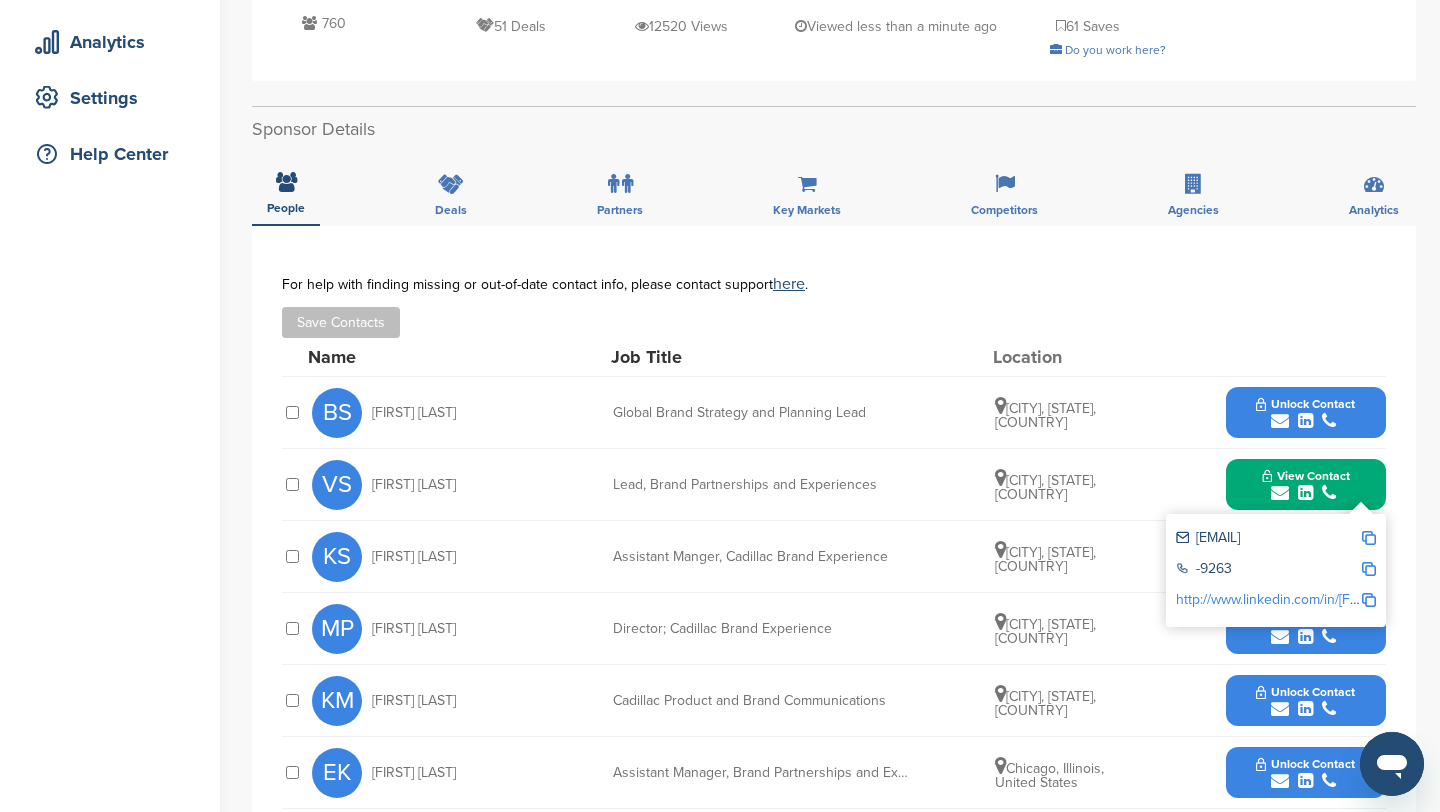 click at bounding box center (1369, 538) 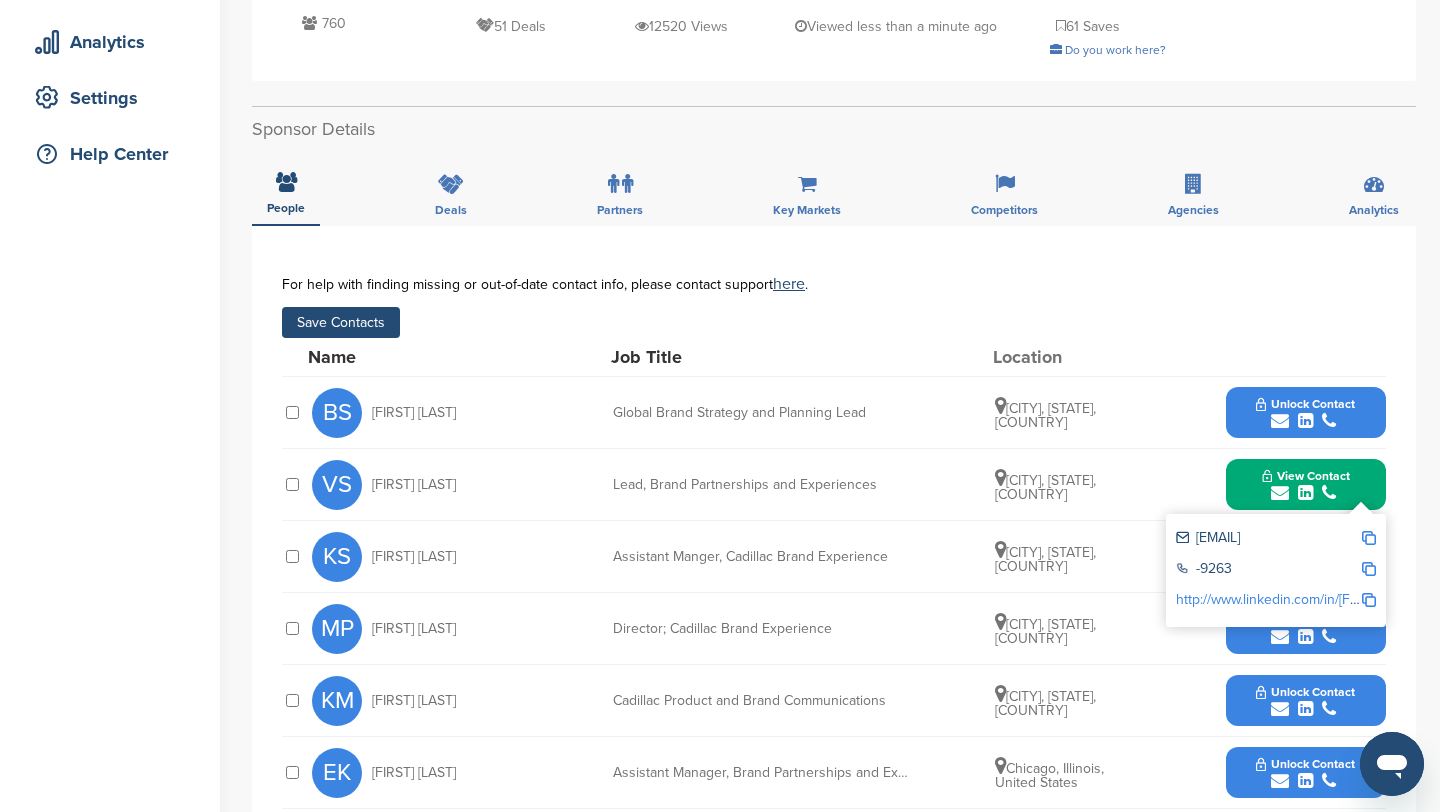 click on "Save Contacts" at bounding box center (341, 322) 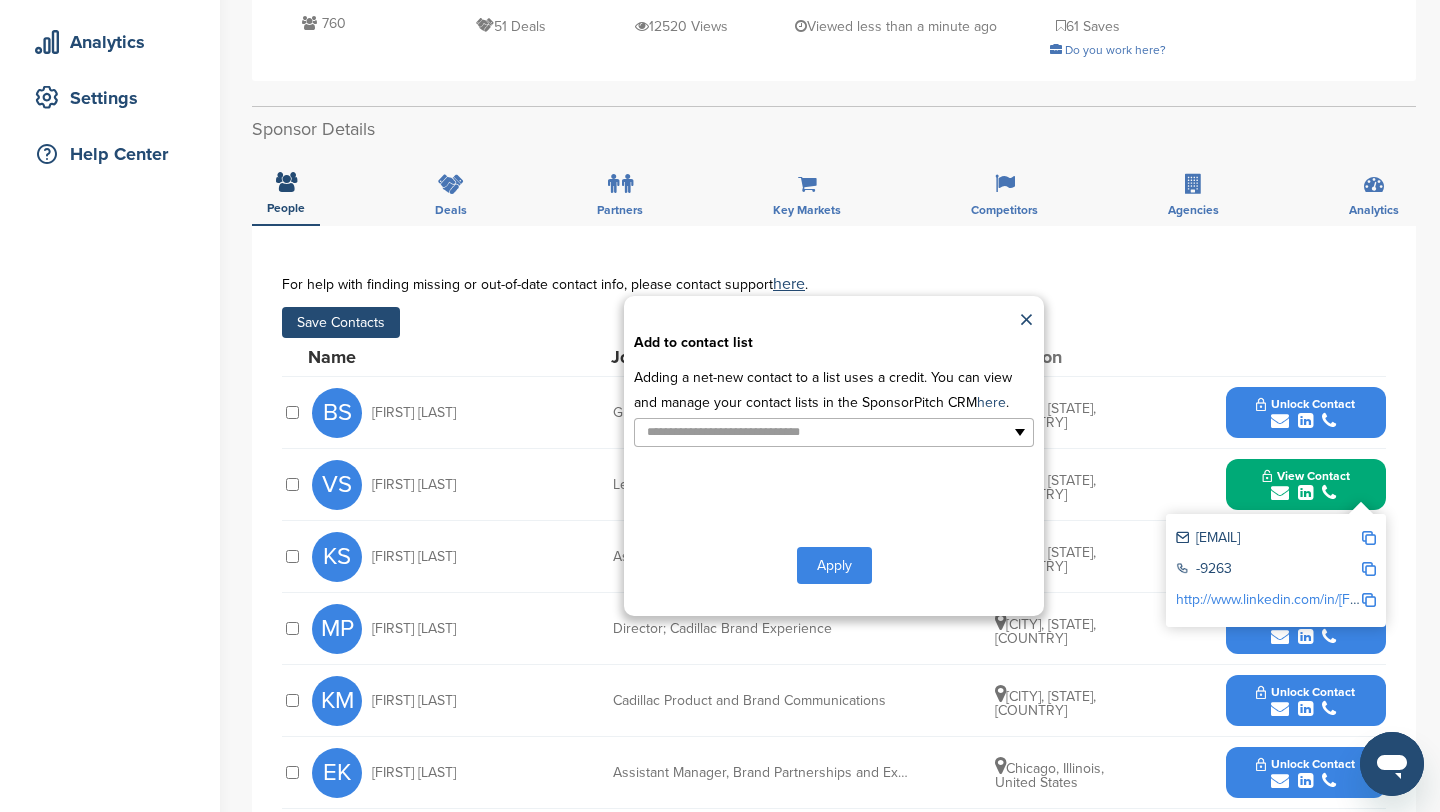 type 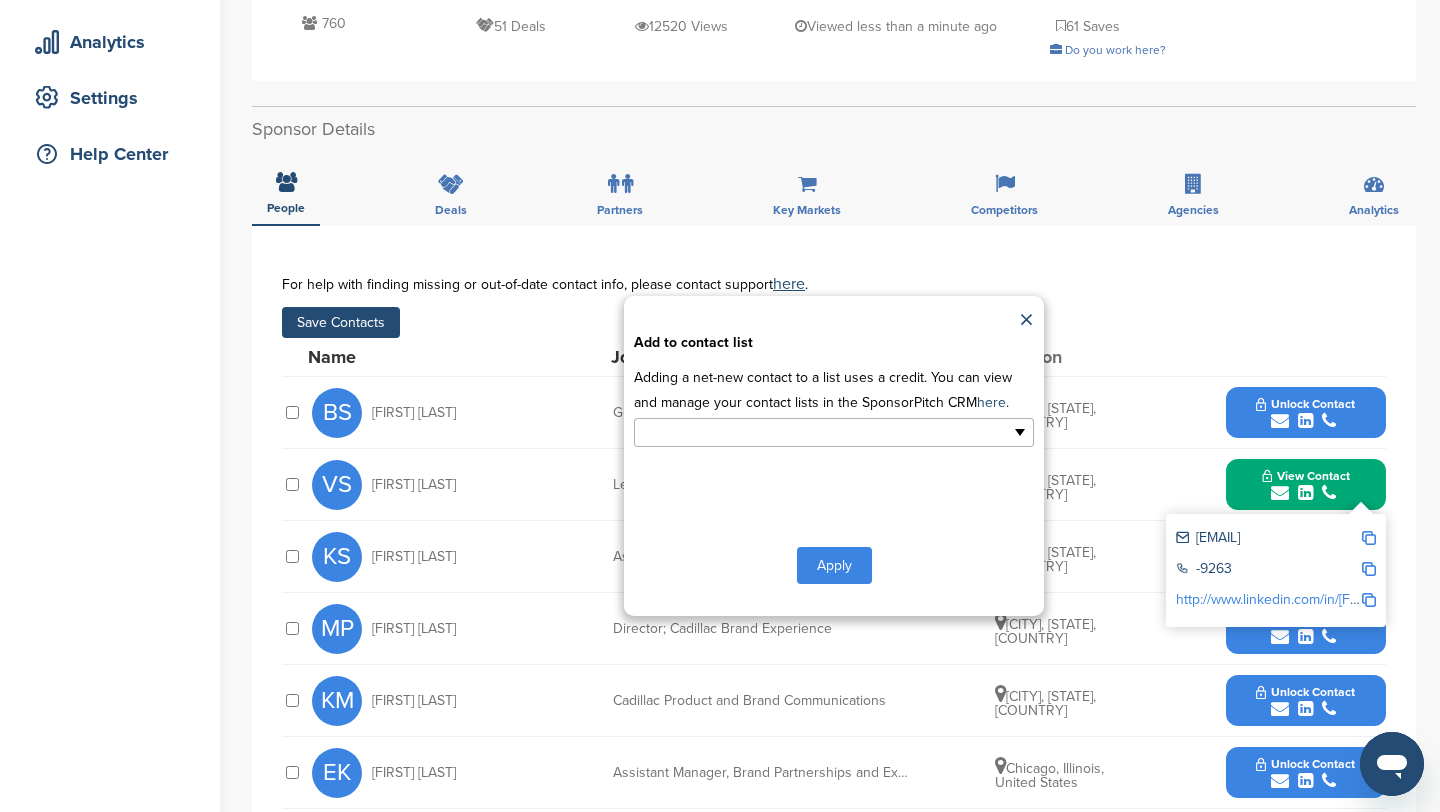 click at bounding box center (747, 432) 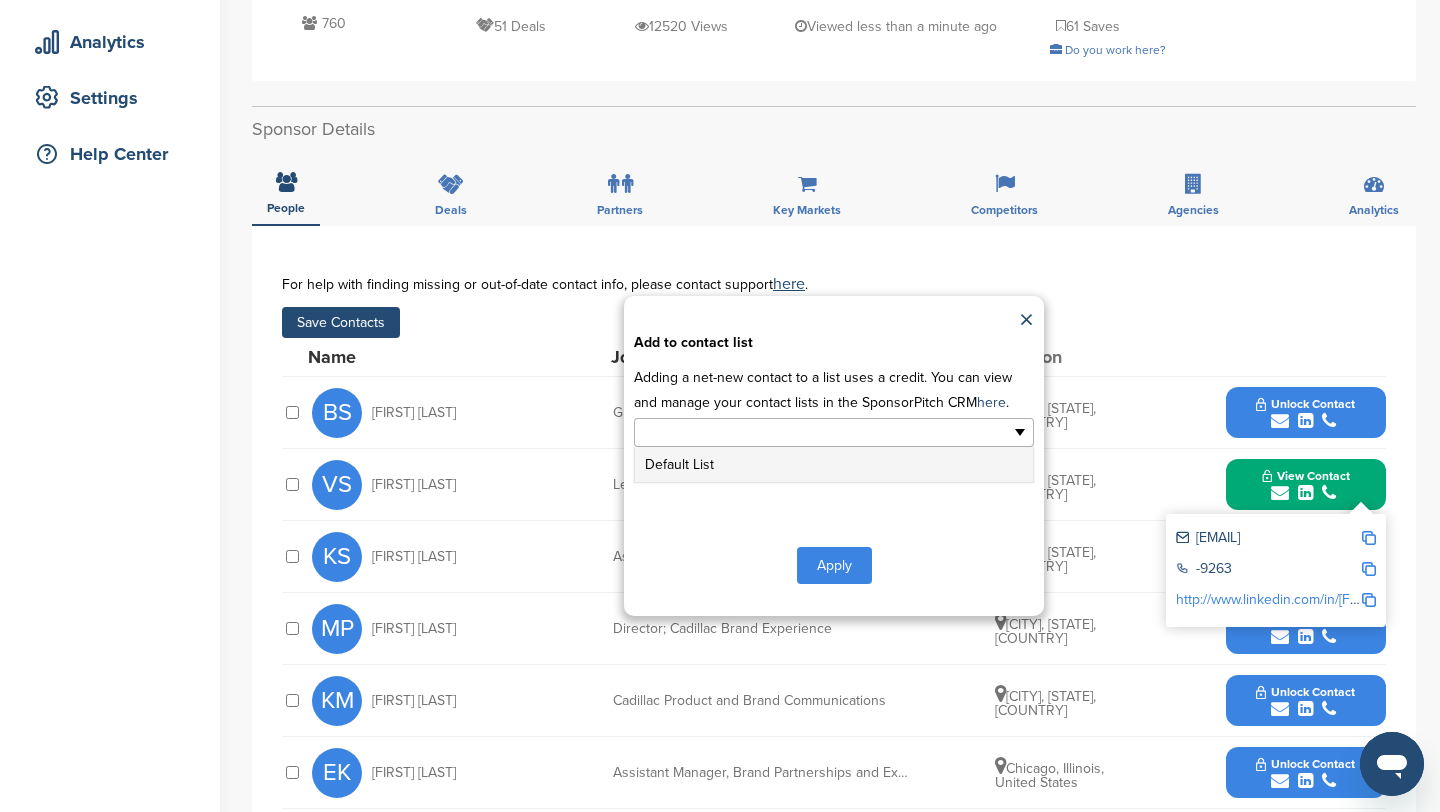 click on "Default List" at bounding box center (834, 464) 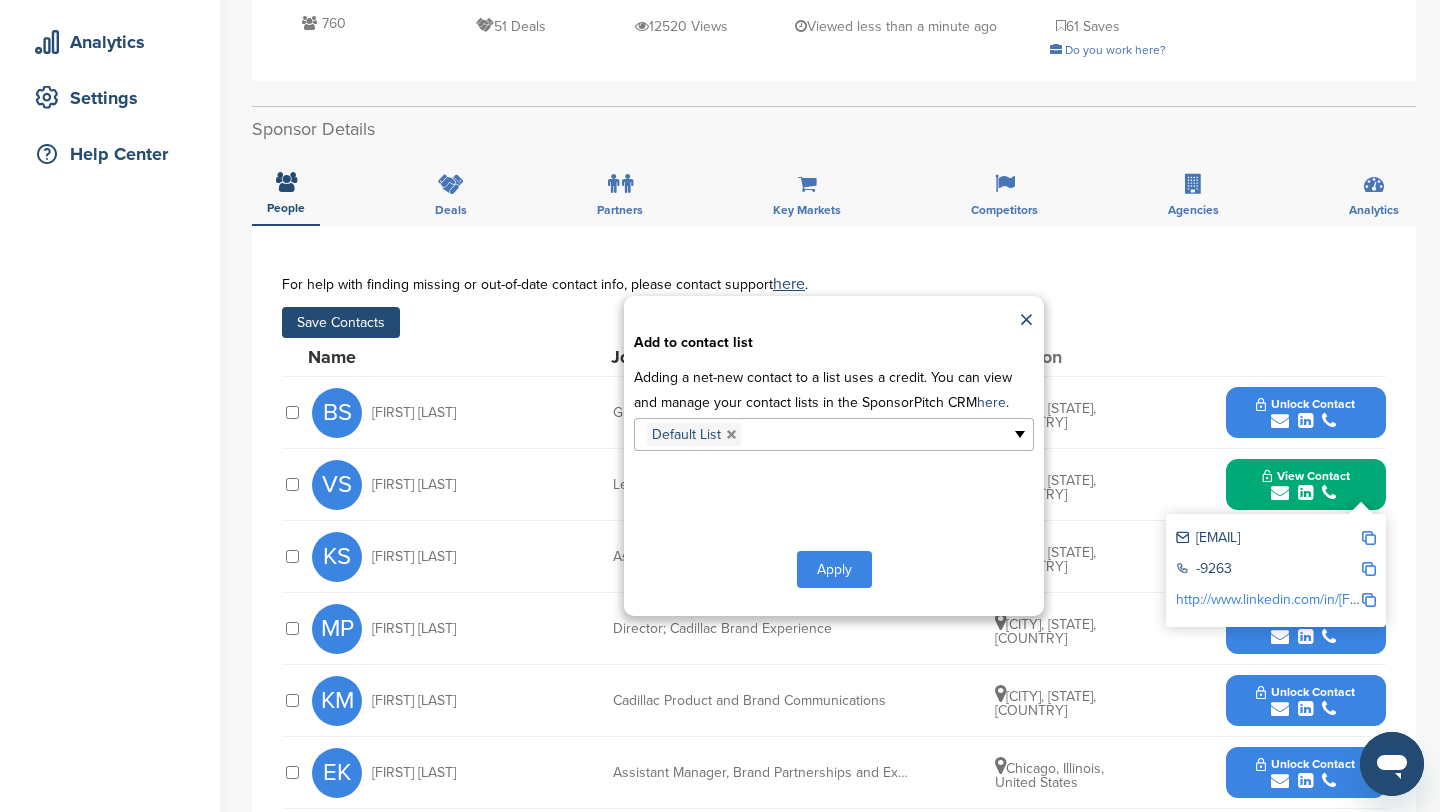 click on "Apply" at bounding box center [834, 569] 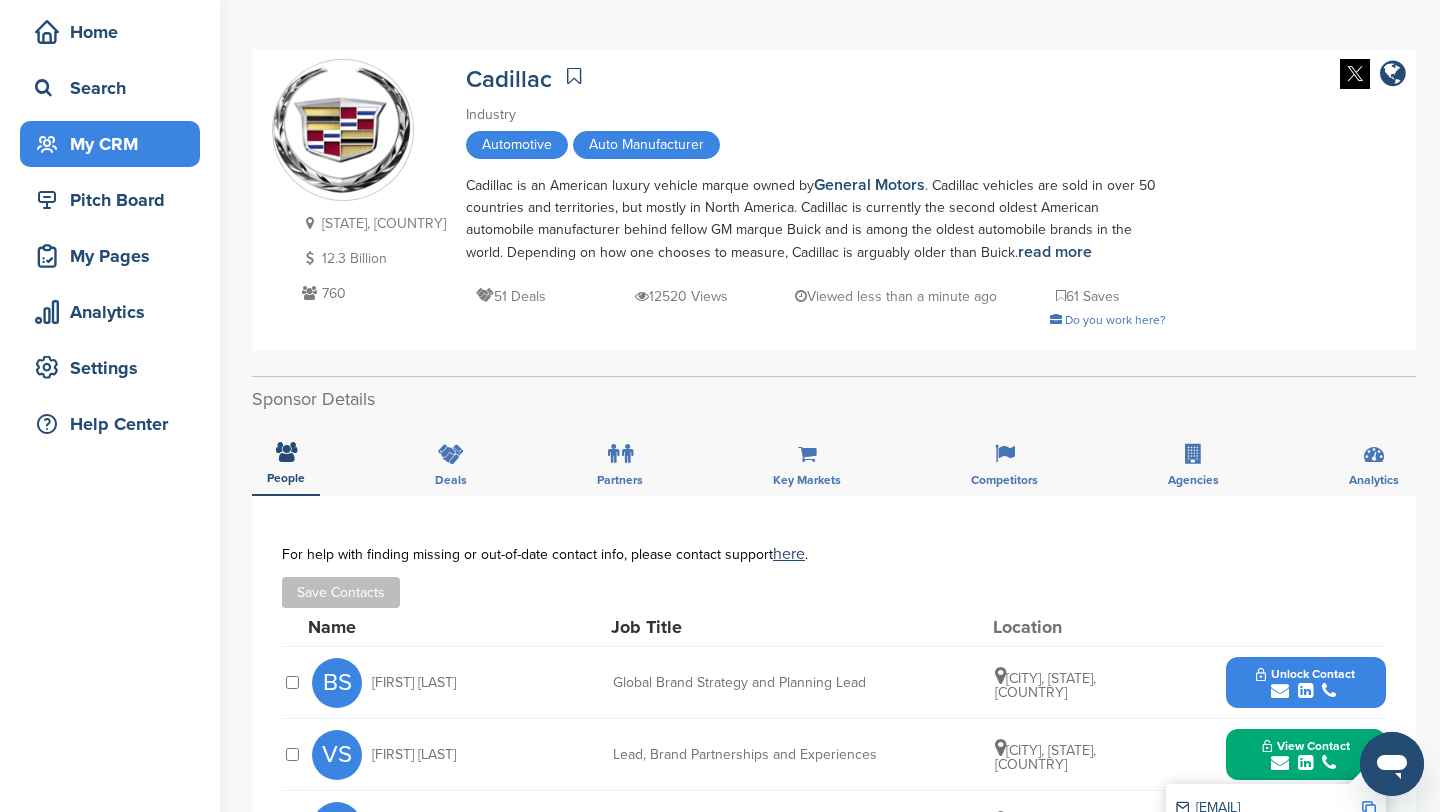 scroll, scrollTop: 0, scrollLeft: 0, axis: both 